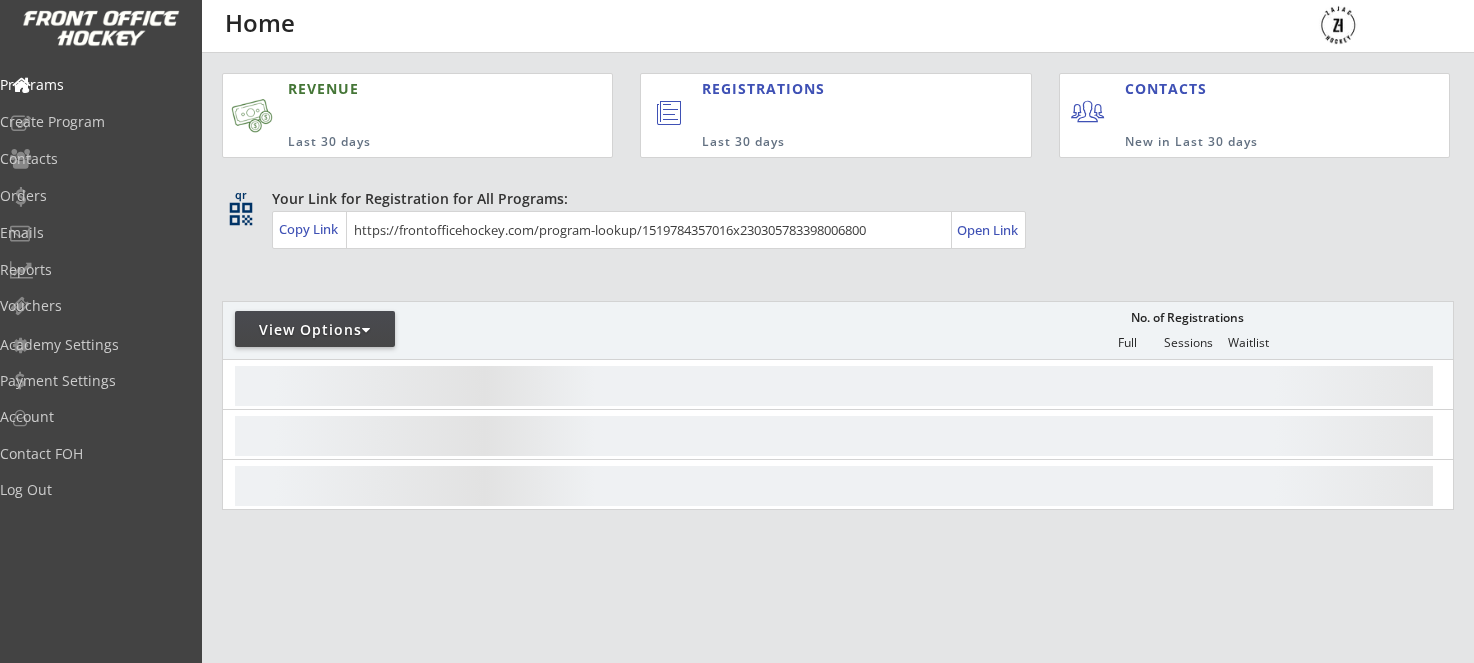 scroll, scrollTop: 0, scrollLeft: 0, axis: both 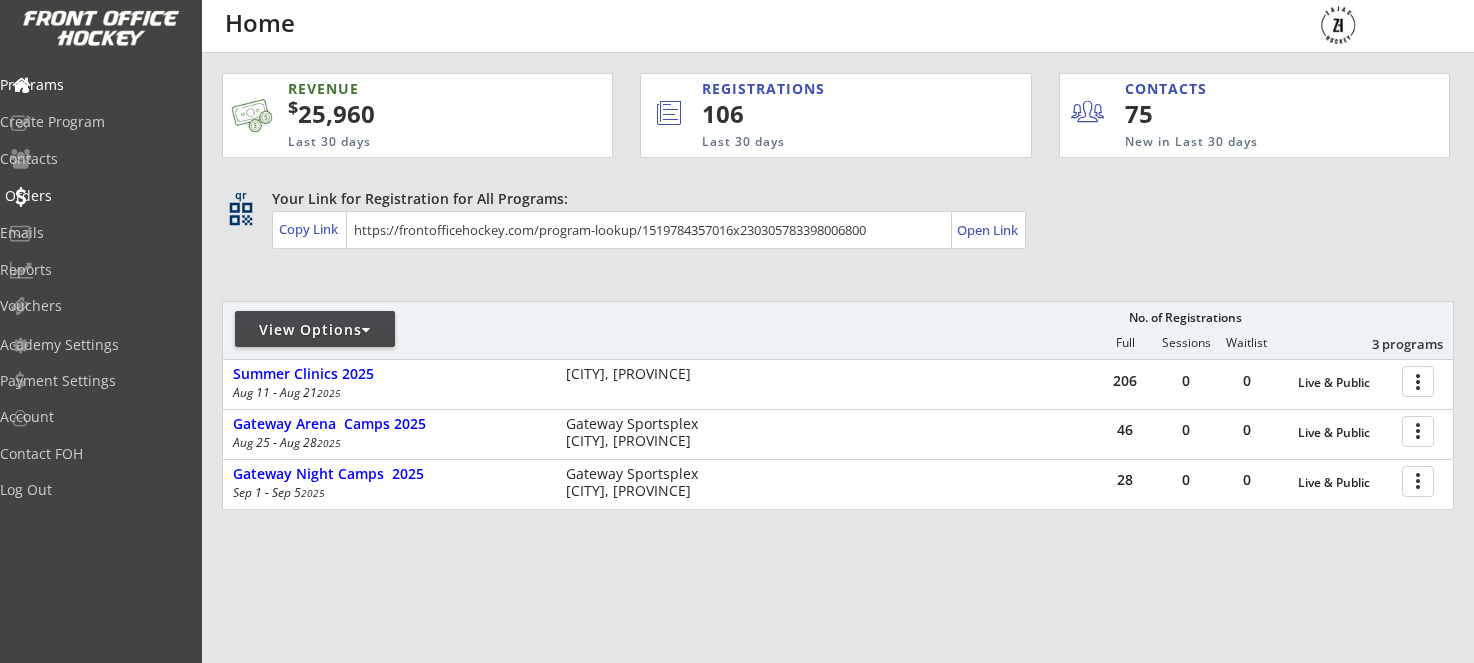 click on "Orders" at bounding box center [95, 196] 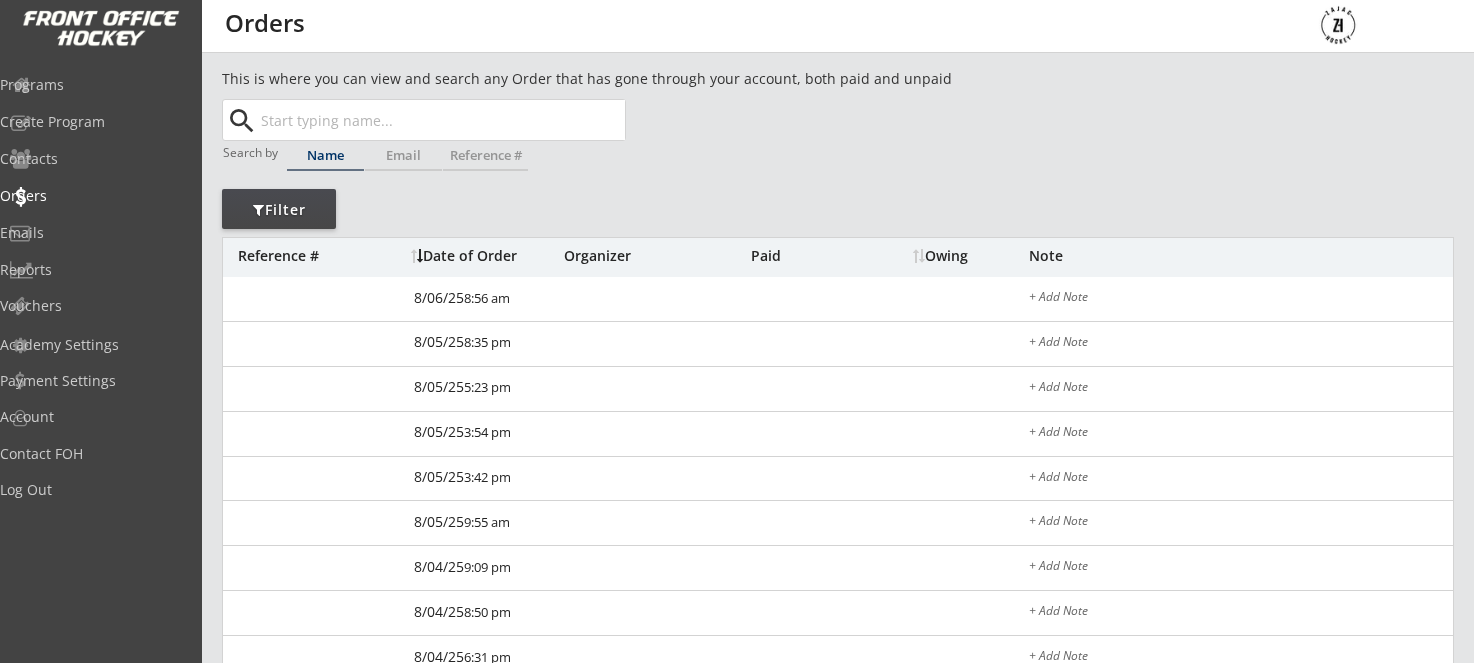 click at bounding box center (441, 120) 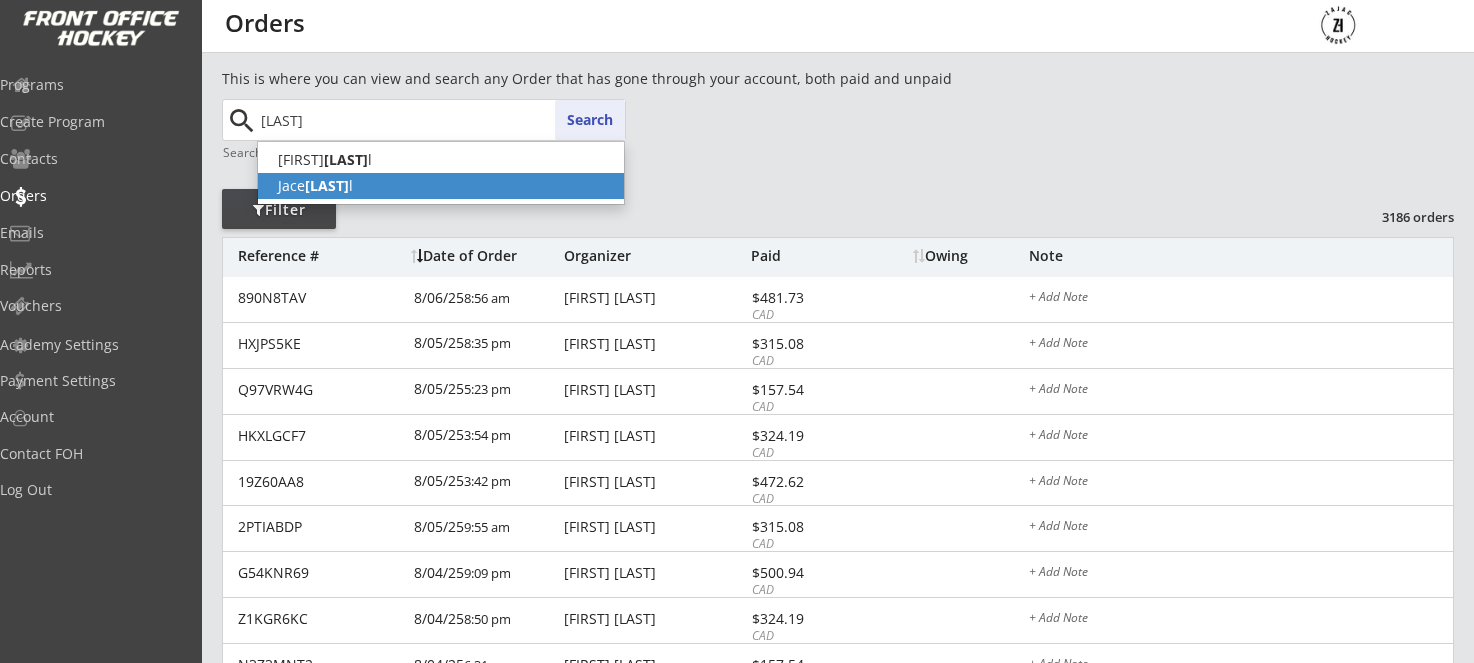 click on "[FIRST]  [LAST]" at bounding box center [441, 186] 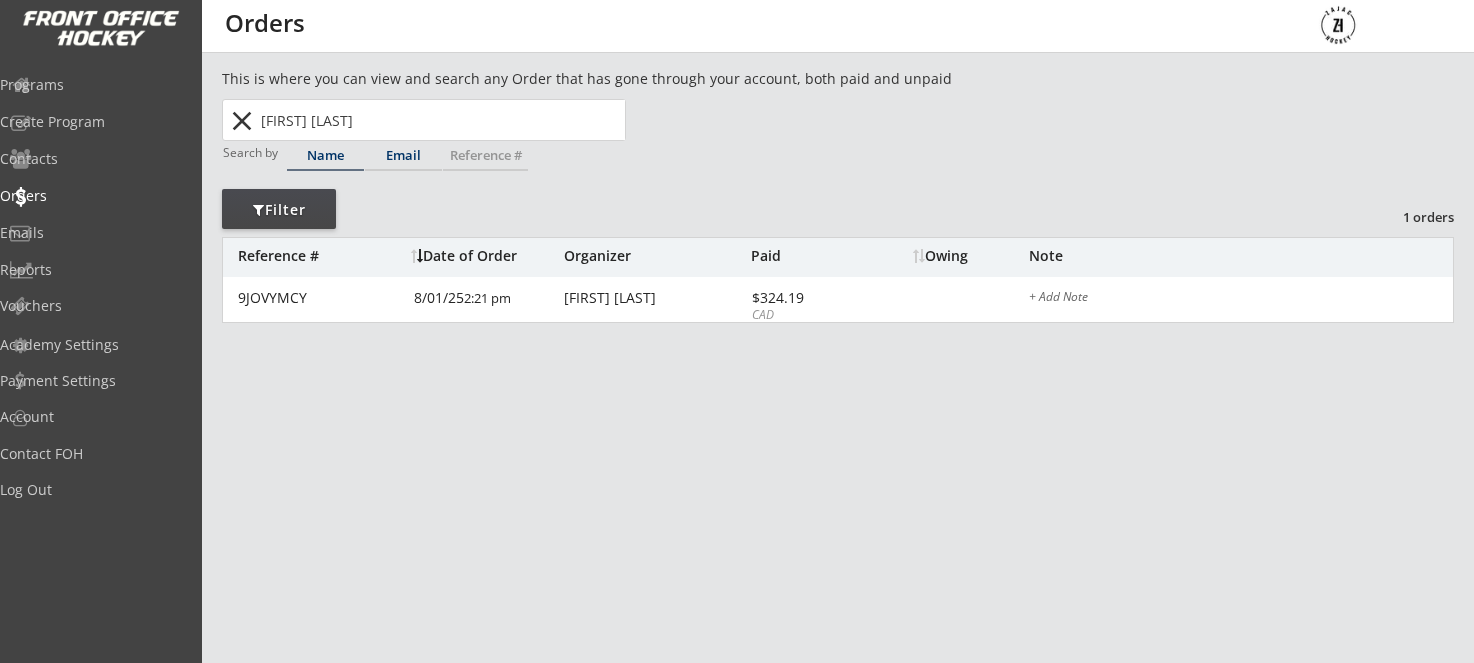 scroll, scrollTop: 0, scrollLeft: 1, axis: horizontal 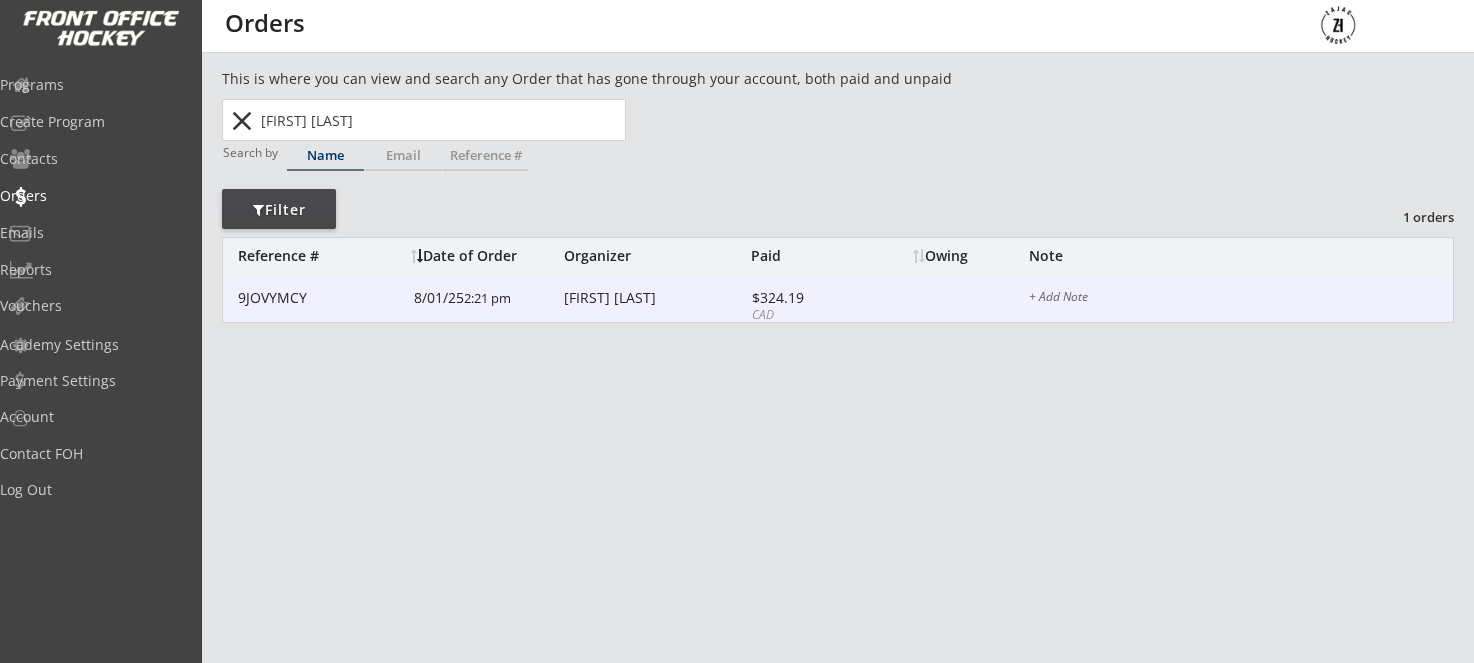 click on "[FIRST] [LAST]" at bounding box center (655, 298) 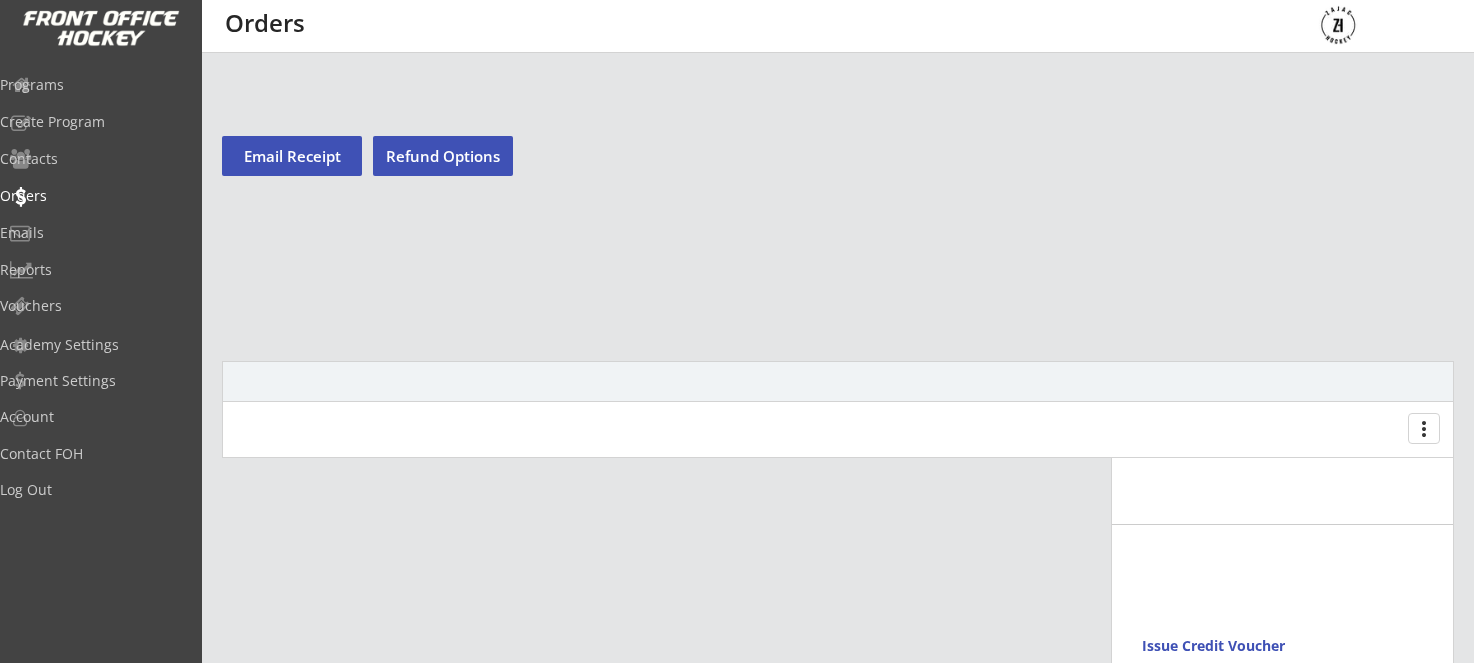 scroll, scrollTop: 0, scrollLeft: 0, axis: both 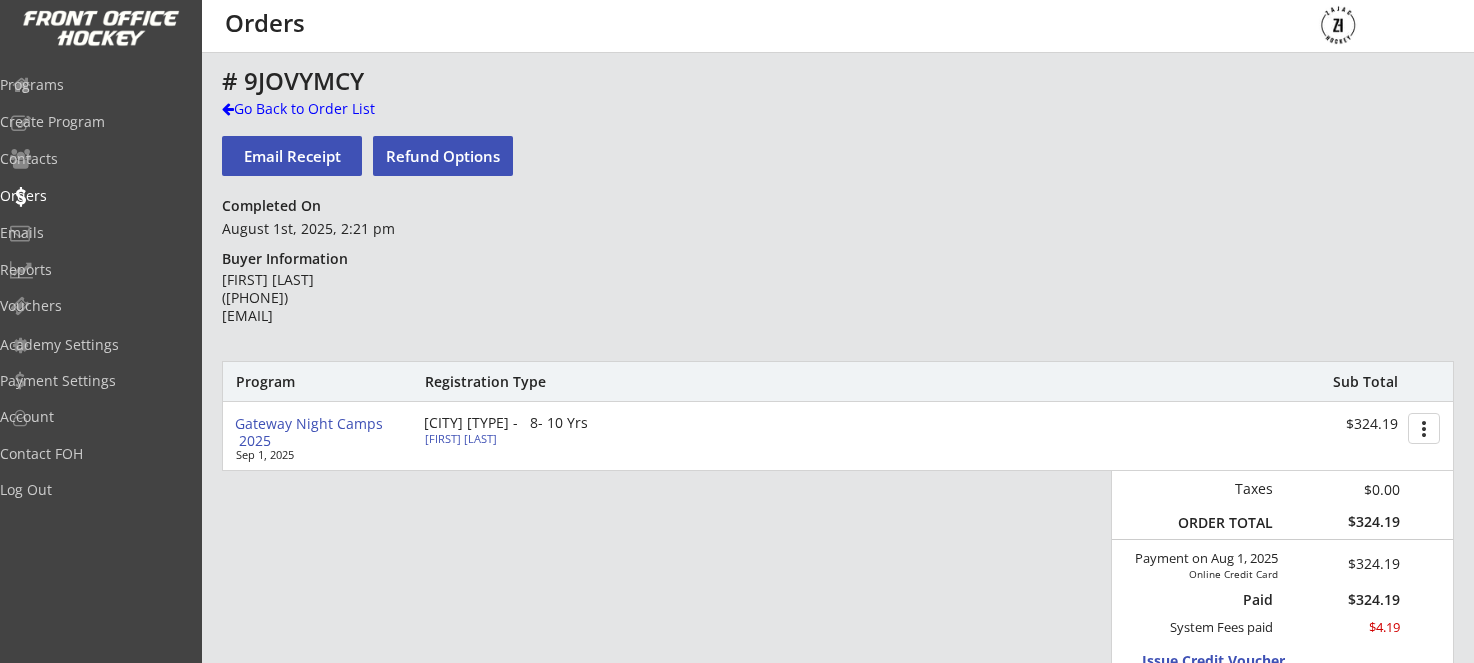 click on "Refund Options" at bounding box center (443, 156) 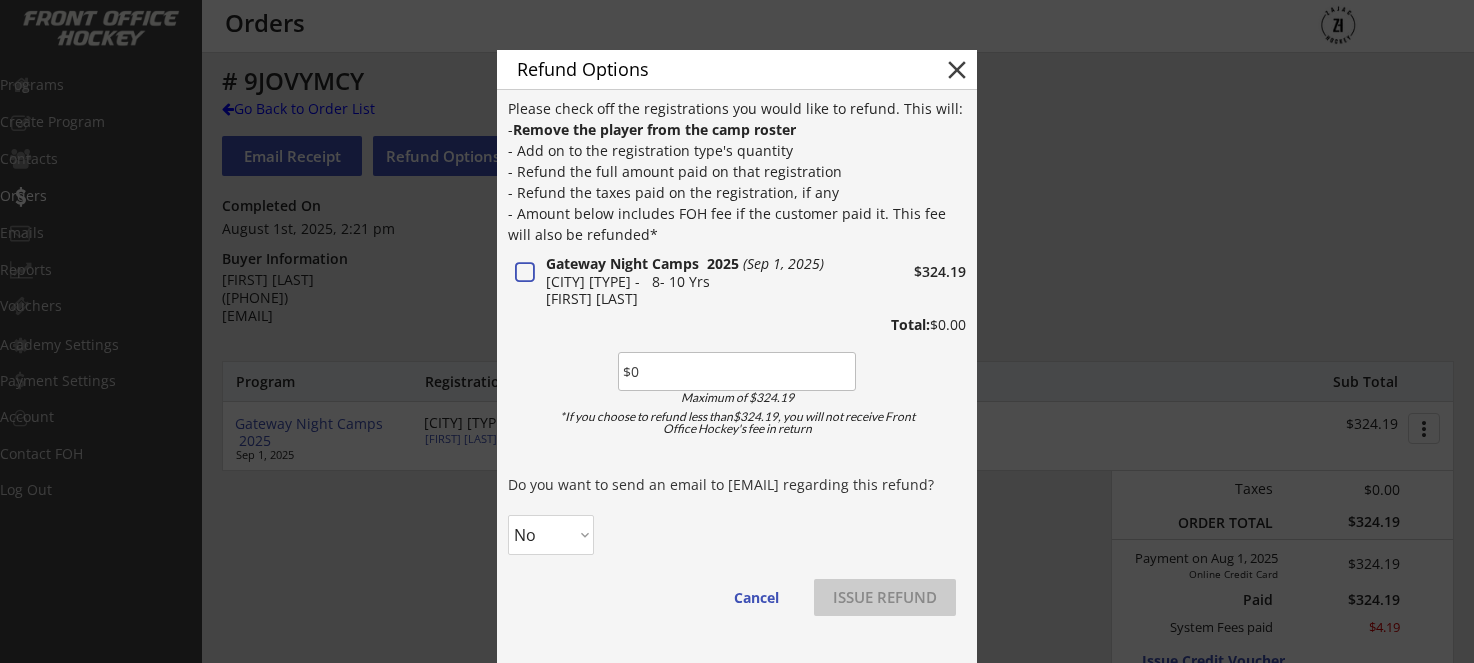 drag, startPoint x: 687, startPoint y: 381, endPoint x: 590, endPoint y: 366, distance: 98.15294 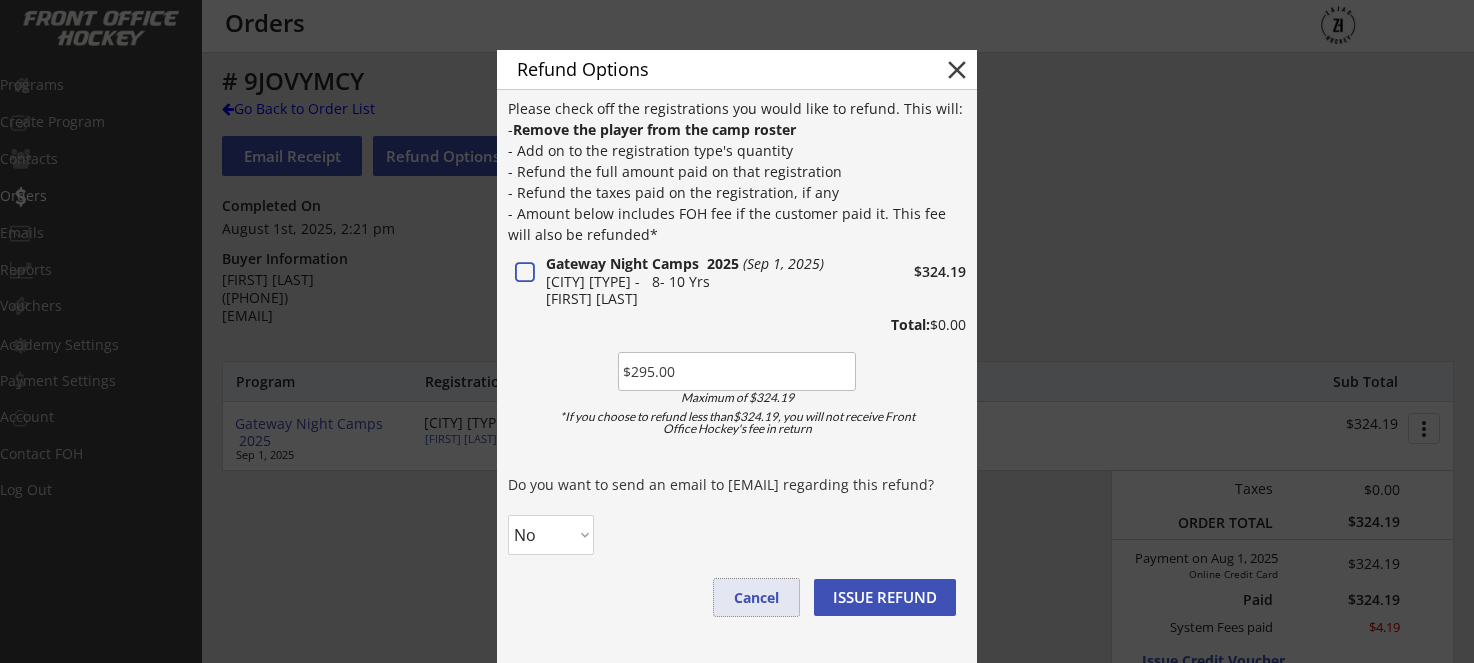 click on "Cancel" at bounding box center (756, 597) 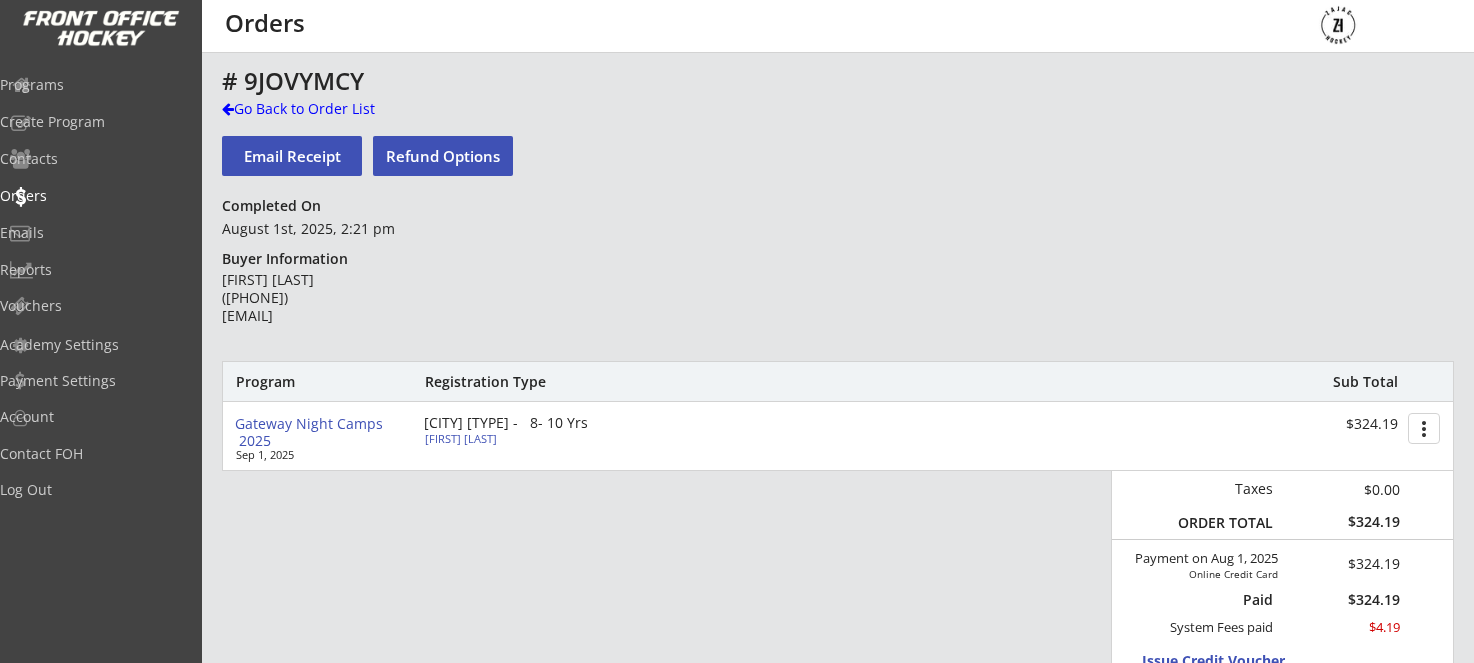 drag, startPoint x: 667, startPoint y: 542, endPoint x: 579, endPoint y: 254, distance: 301.14447 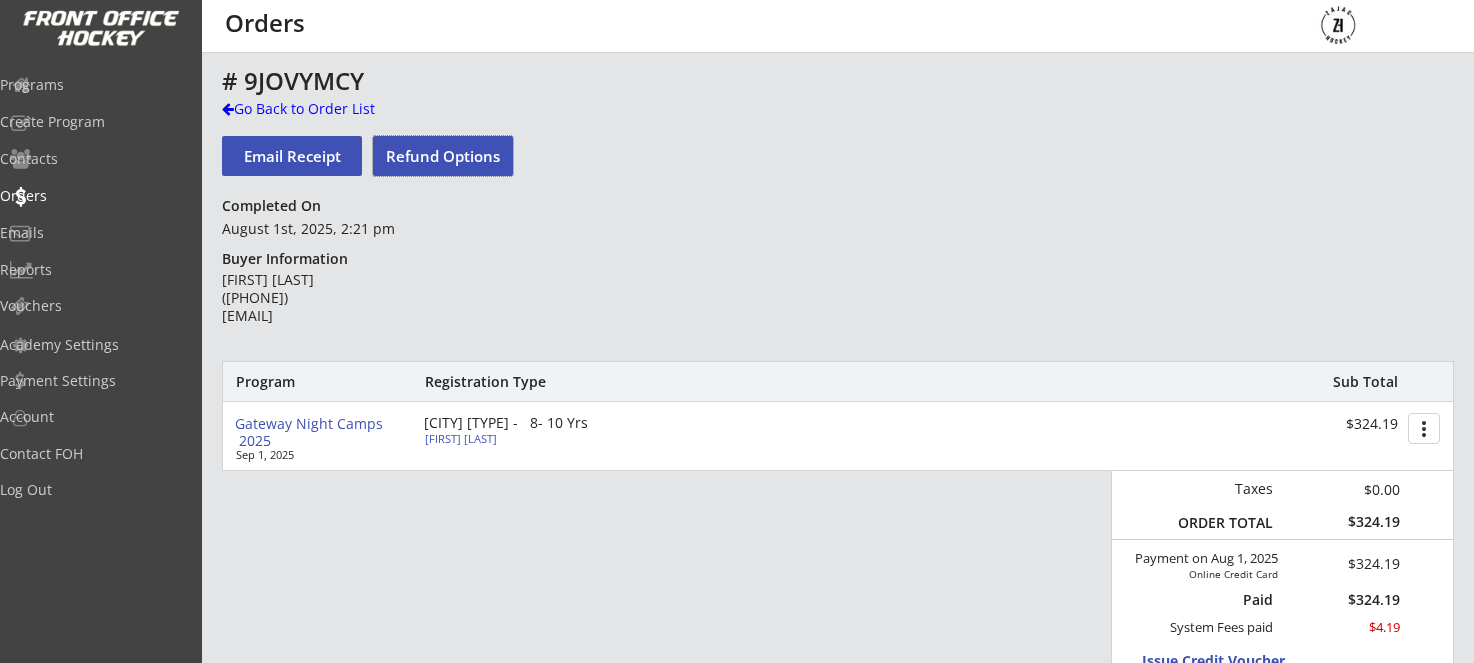 click on "Refund Options" at bounding box center [443, 156] 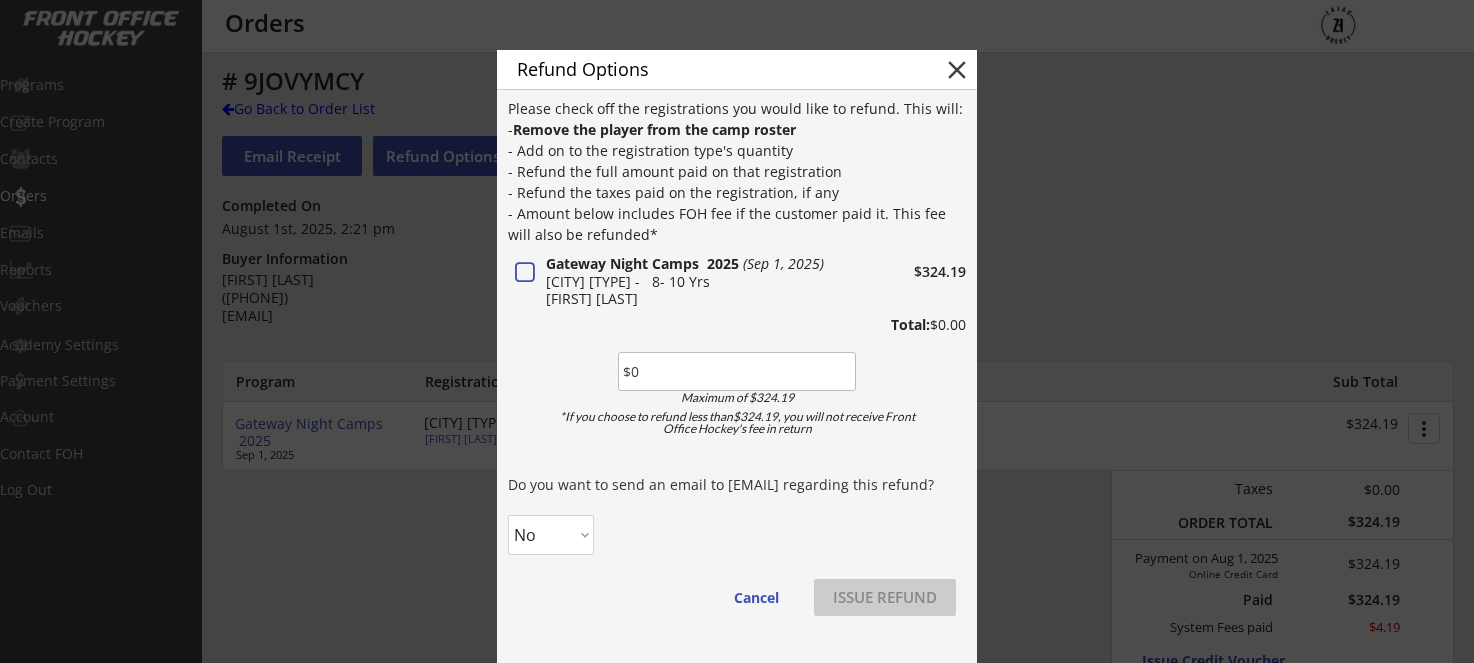 drag, startPoint x: 677, startPoint y: 376, endPoint x: 593, endPoint y: 372, distance: 84.095184 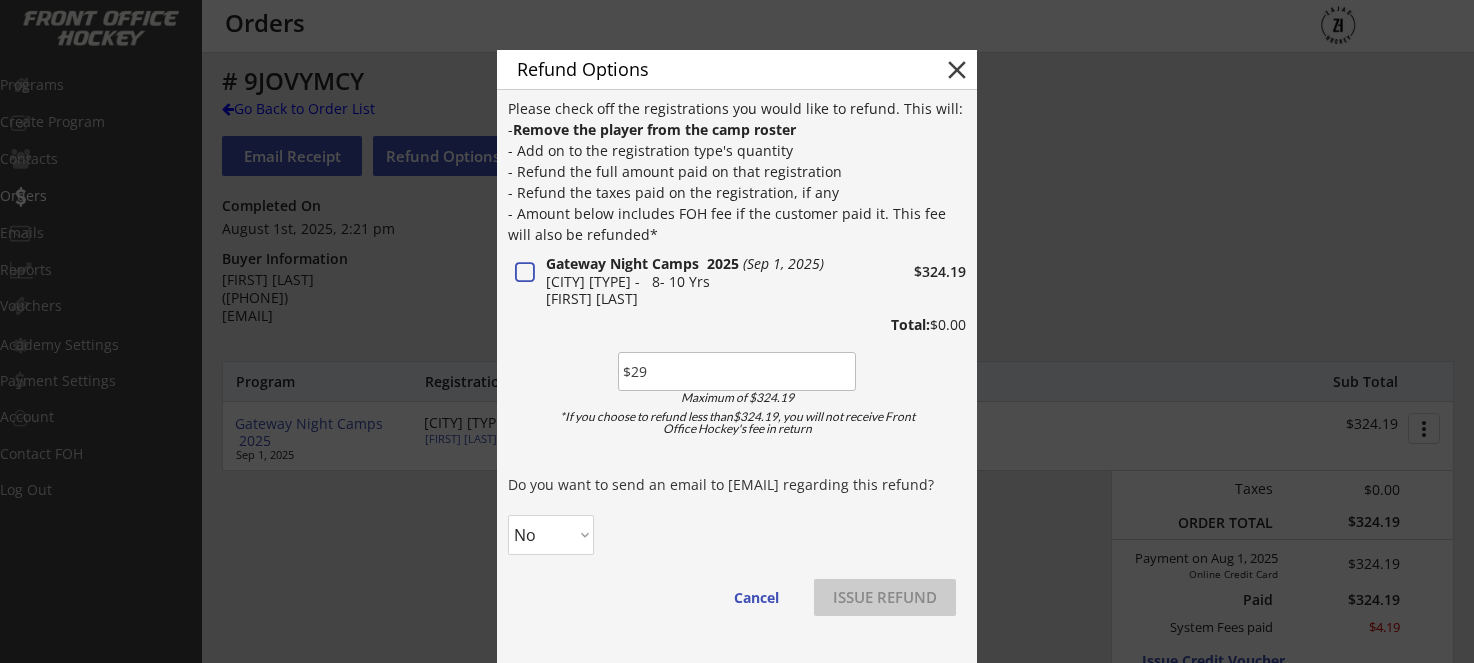 type on "$295" 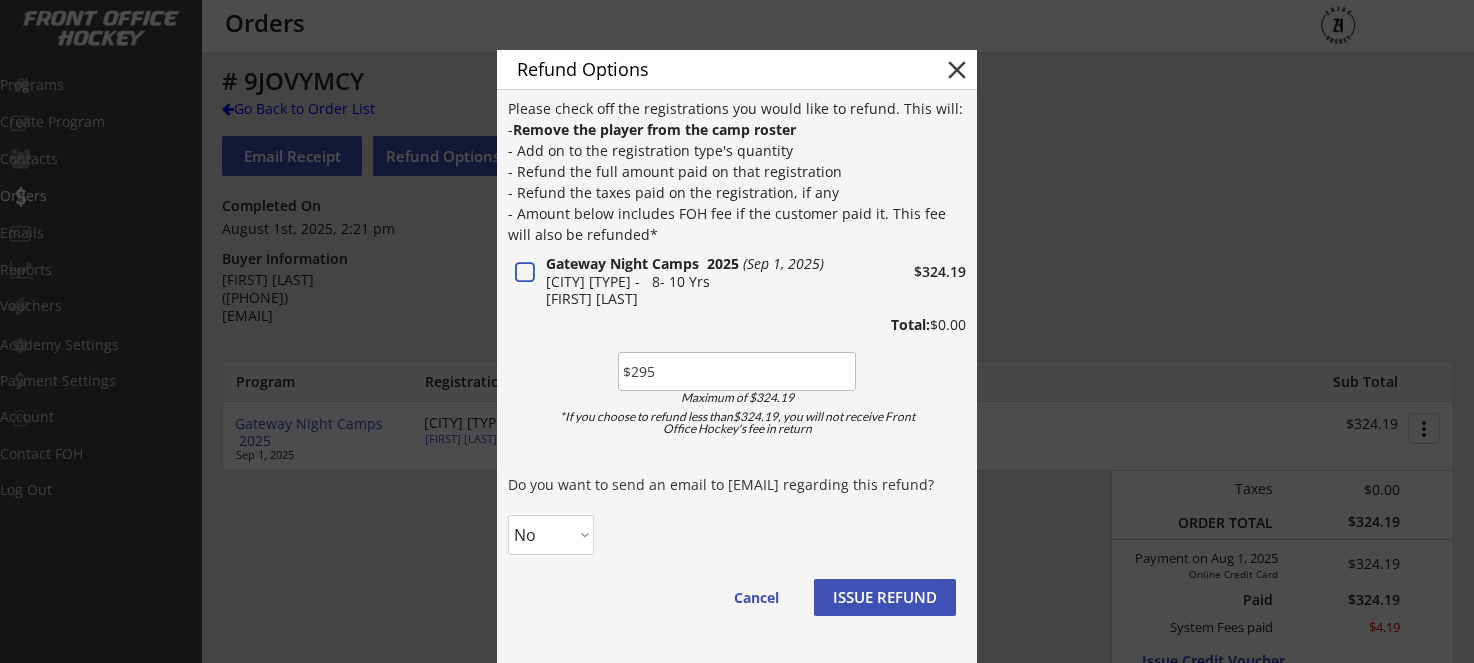 click on "Gateway Night Camps  2025   ([DATE]) Gateway Night Camp -   8- 10 Yrs  $324.19 [FIRST] [LAST] Total:    $0.00 Maximum of $324.19 *If you choose to refund less than$324.19, you will not receive Front Office Hockey's fee in return Do you want to send an email to [EMAIL] regarding this refund? No Yes Cancel ISSUE REFUND" at bounding box center (737, 366) 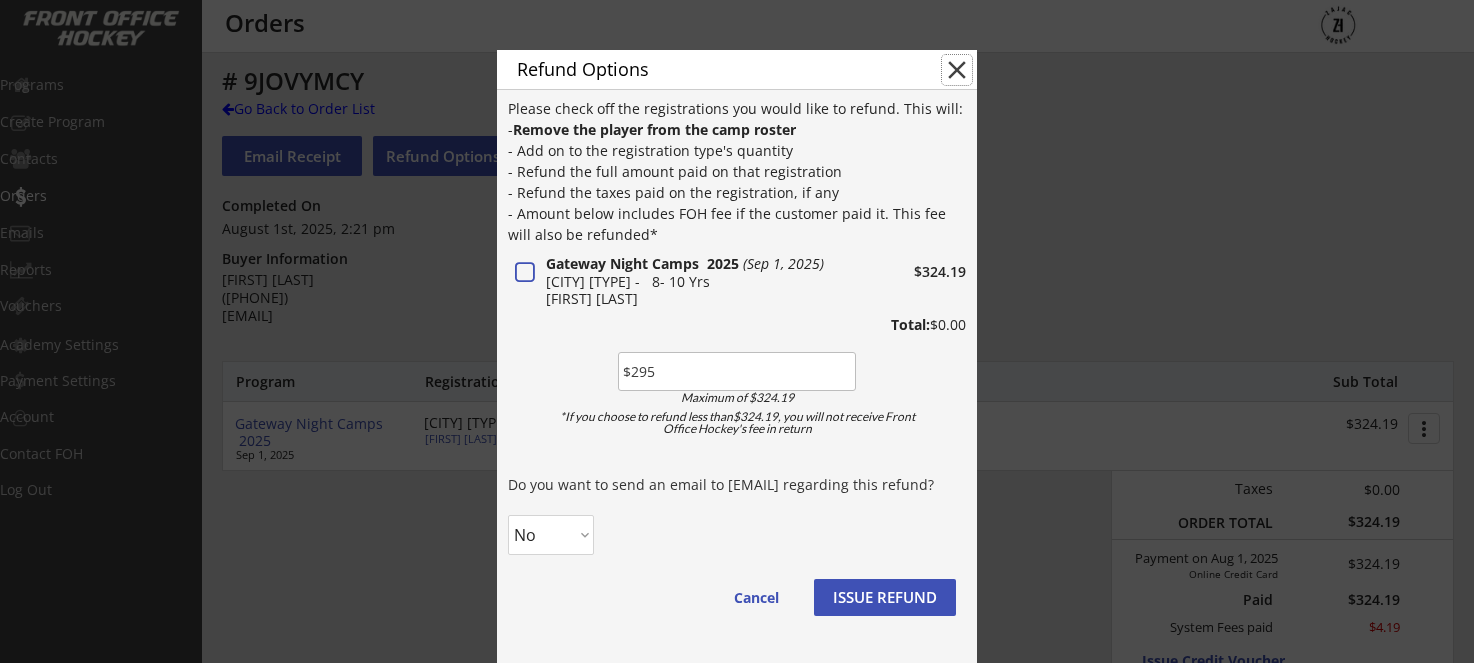 click on "close" at bounding box center (957, 70) 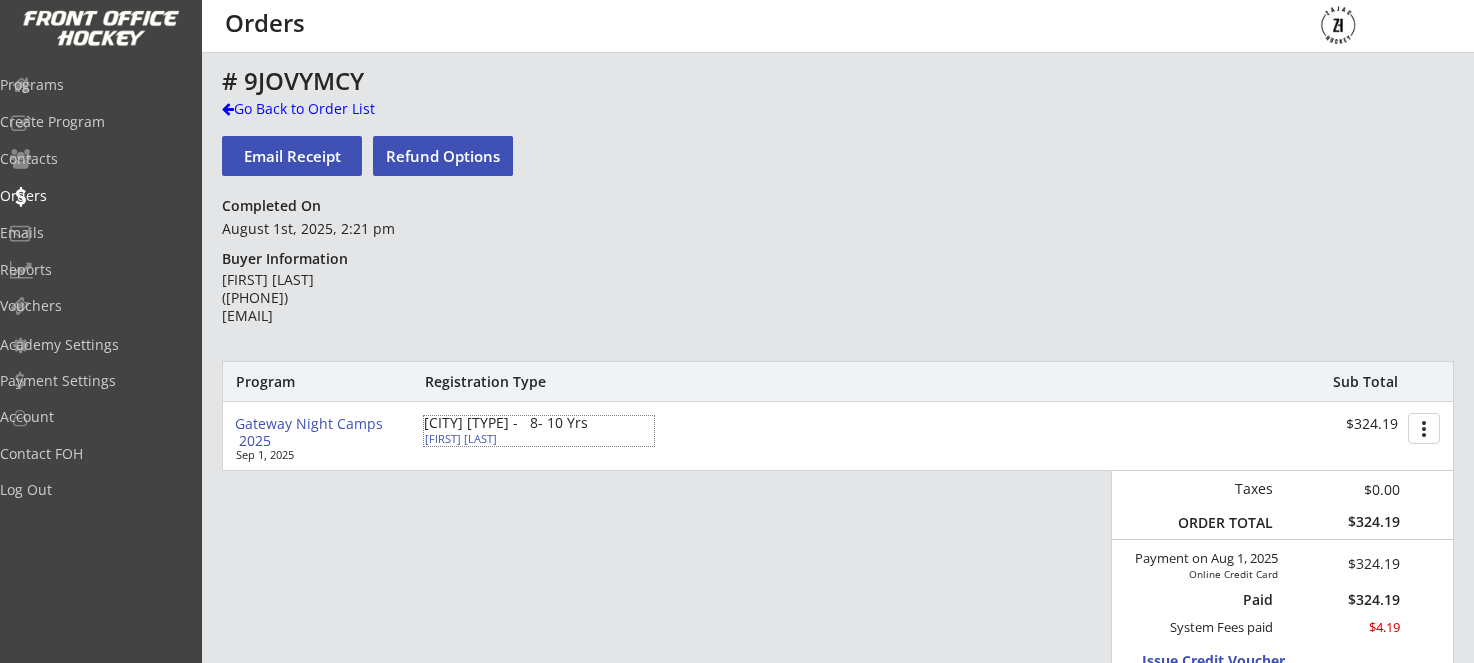 click on "[CITY] [TYPE] -   8- 10 Yrs" at bounding box center (539, 423) 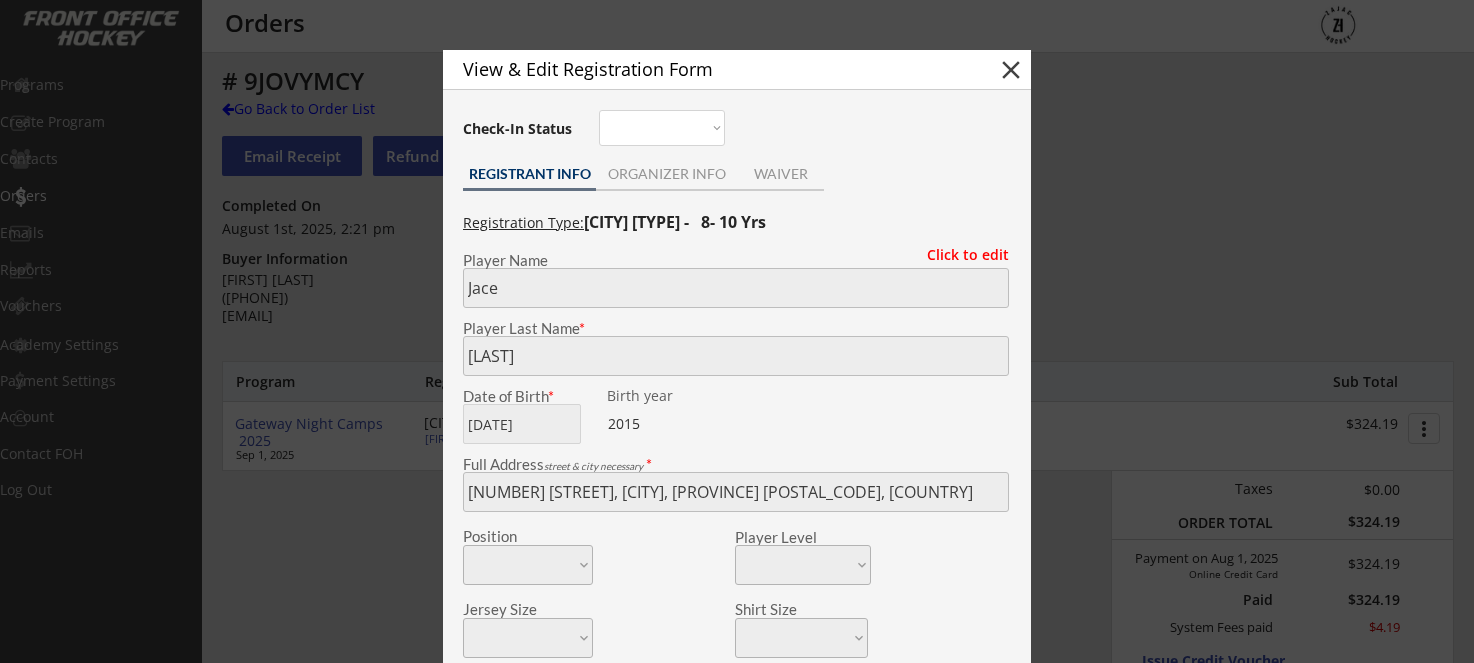 drag, startPoint x: 1021, startPoint y: 69, endPoint x: 882, endPoint y: 107, distance: 144.10066 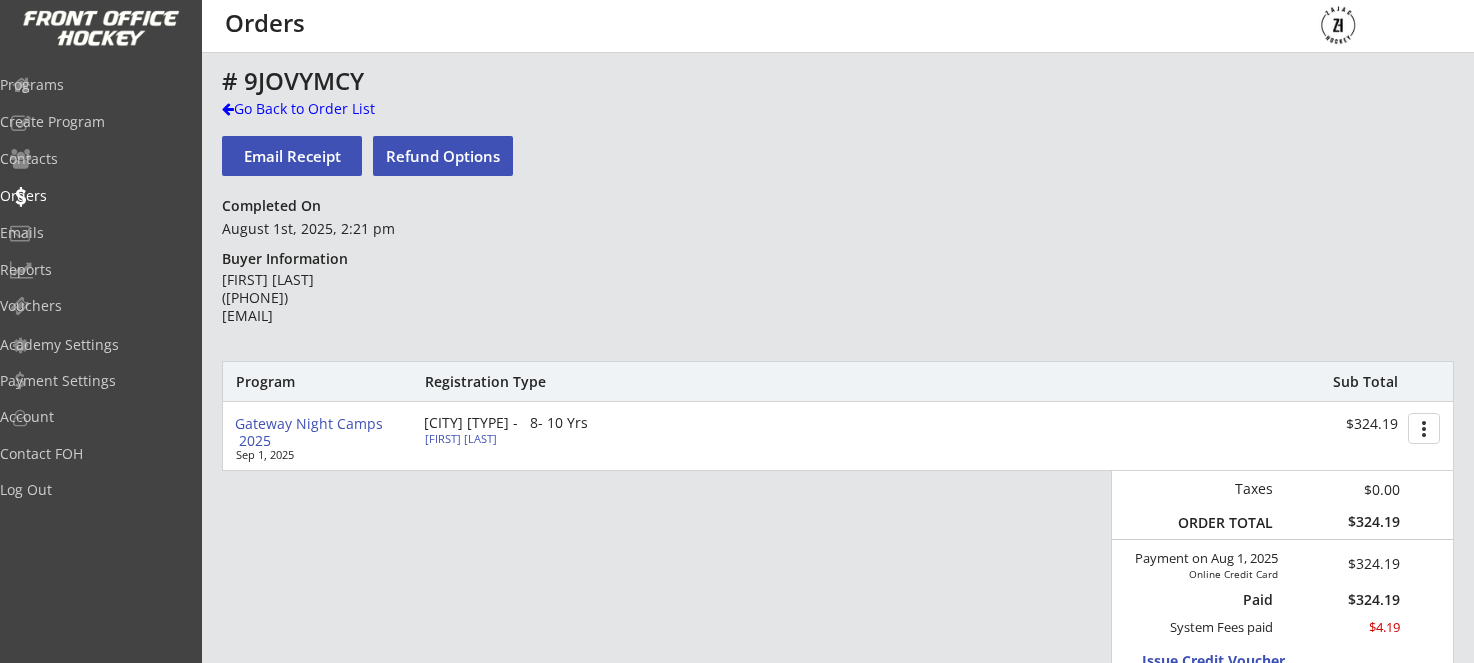 click on "Refund Options" at bounding box center (443, 156) 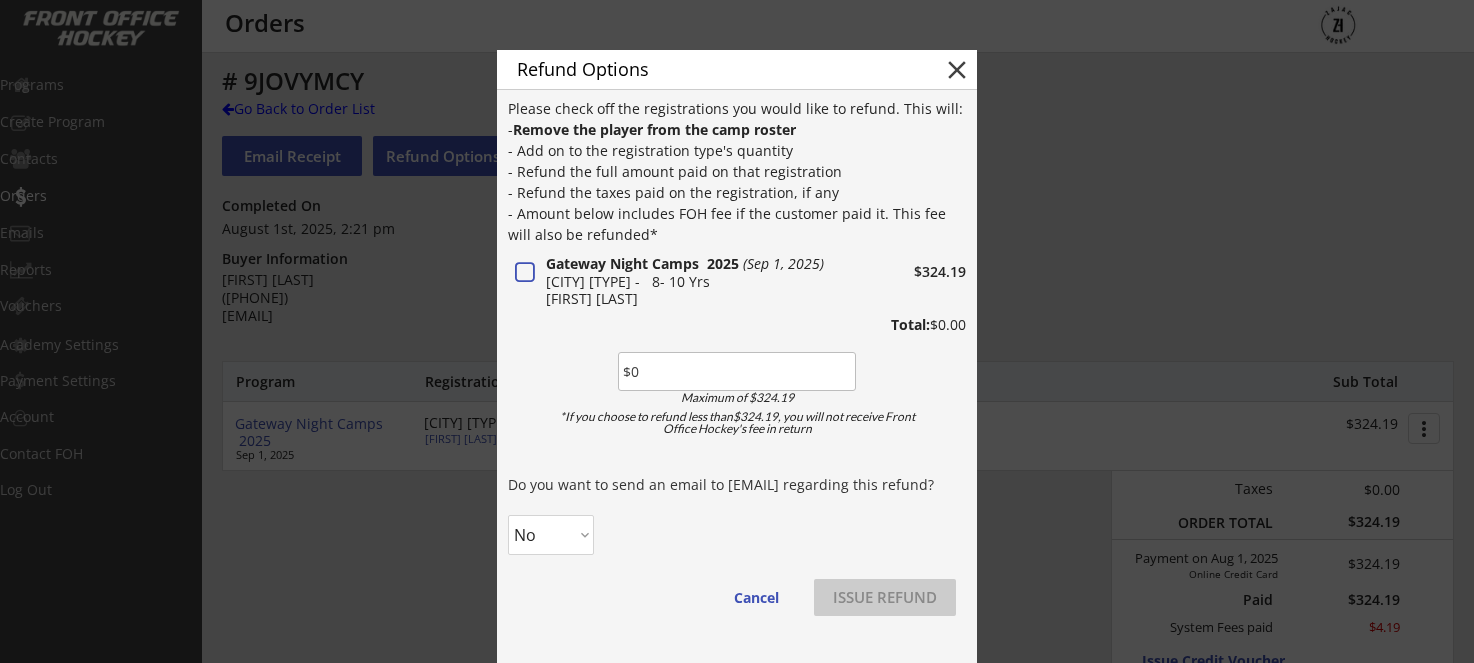 drag, startPoint x: 714, startPoint y: 373, endPoint x: 564, endPoint y: 367, distance: 150.11995 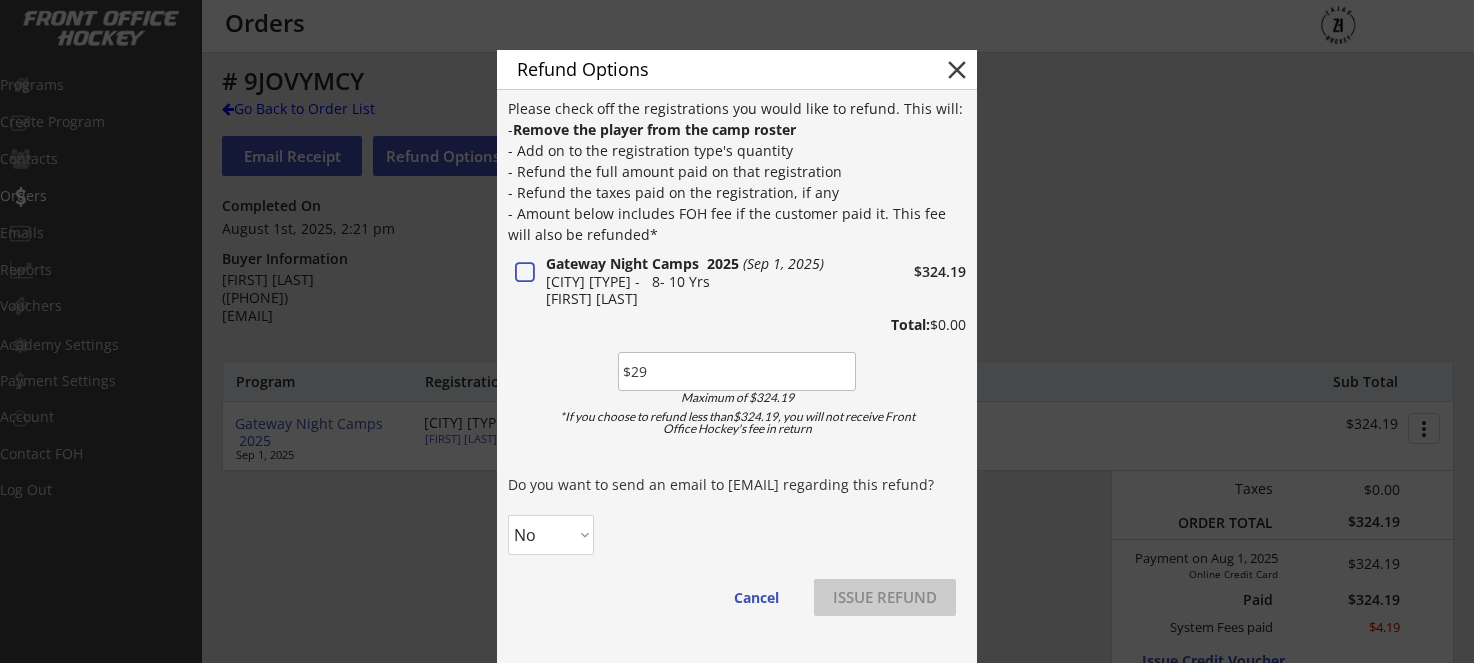 type on "$295" 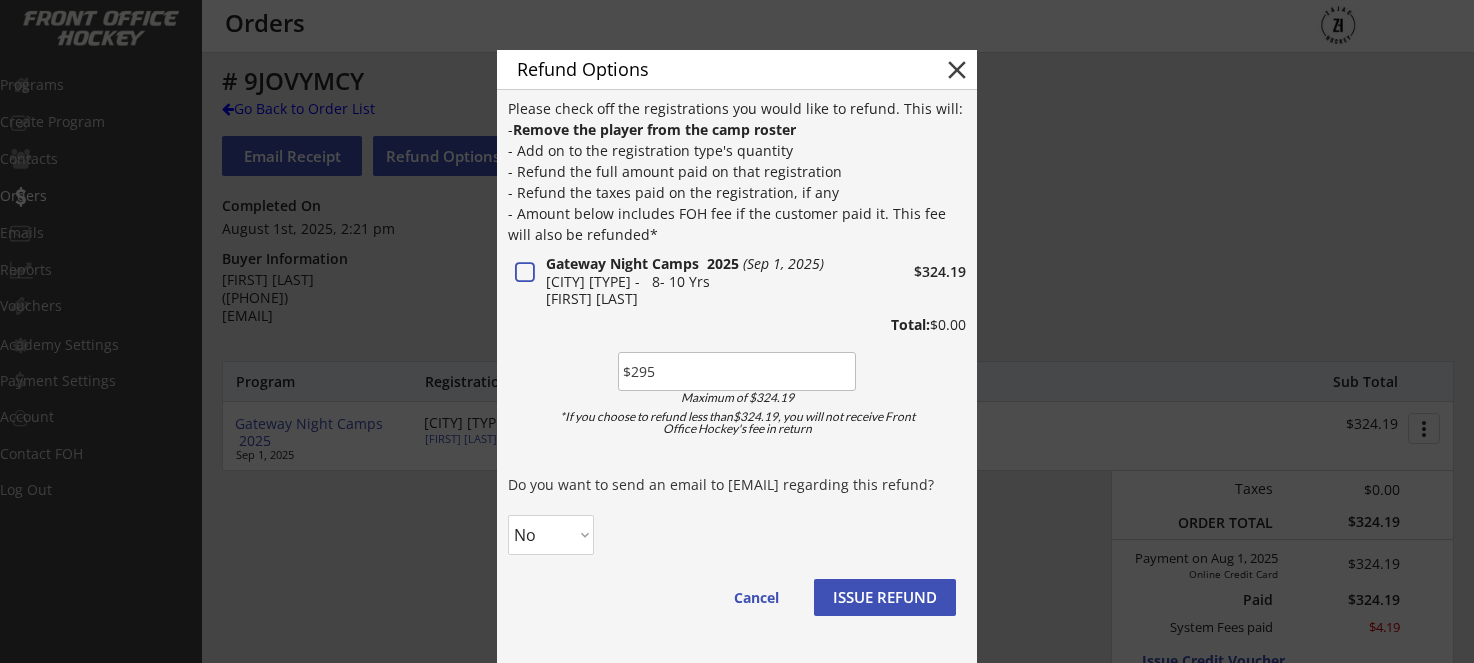 click on "Gateway Night Camps  2025   ([DATE]) Gateway Night Camp -   8- 10 Yrs  $324.19 [FIRST] [LAST] Total:    $0.00 Maximum of $324.19 *If you choose to refund less than$324.19, you will not receive Front Office Hockey's fee in return Do you want to send an email to [EMAIL] regarding this refund? No Yes Cancel ISSUE REFUND" at bounding box center (737, 366) 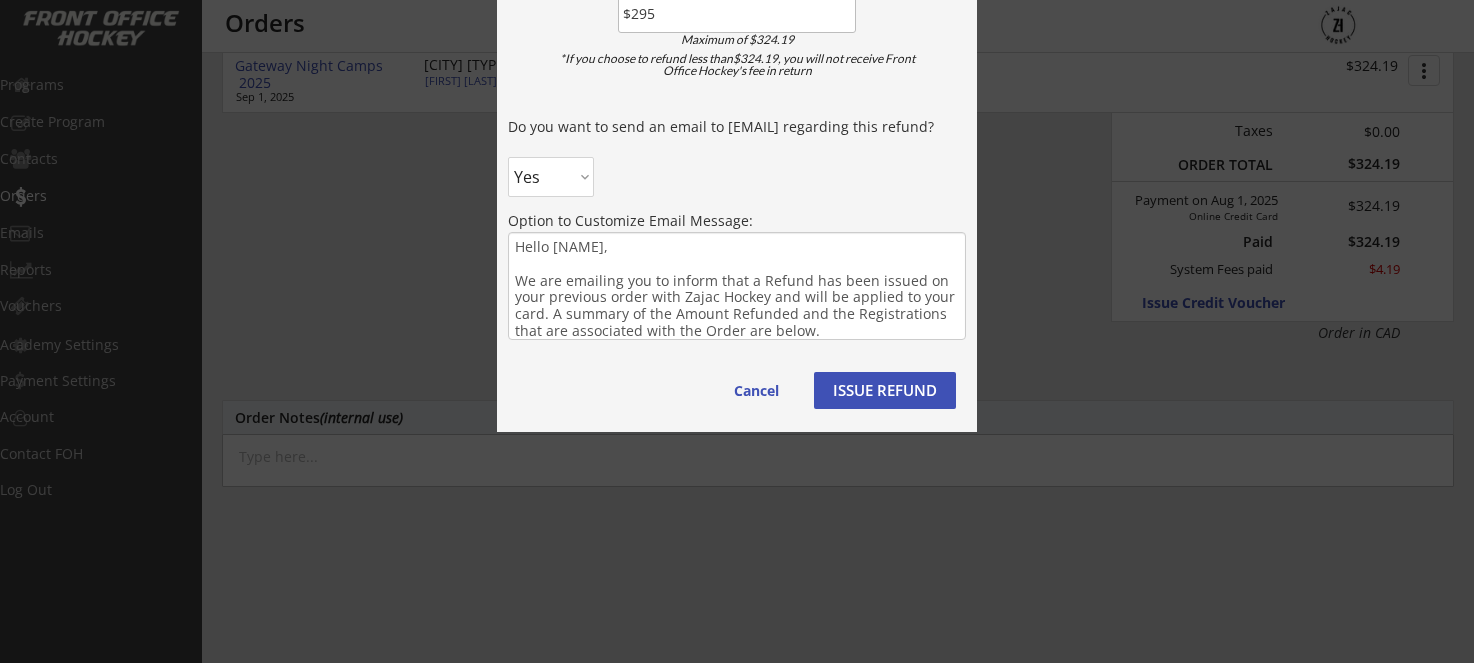 scroll, scrollTop: 364, scrollLeft: 0, axis: vertical 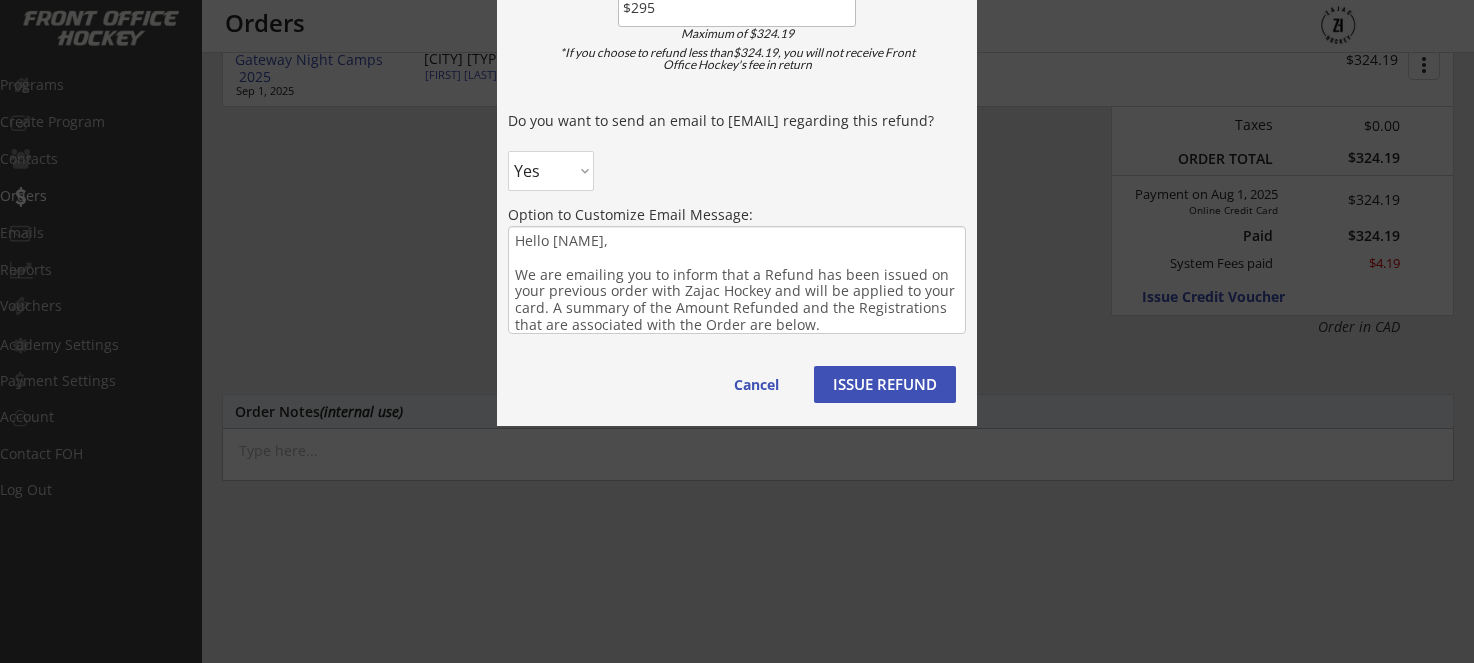 click on "ISSUE REFUND" at bounding box center [885, 384] 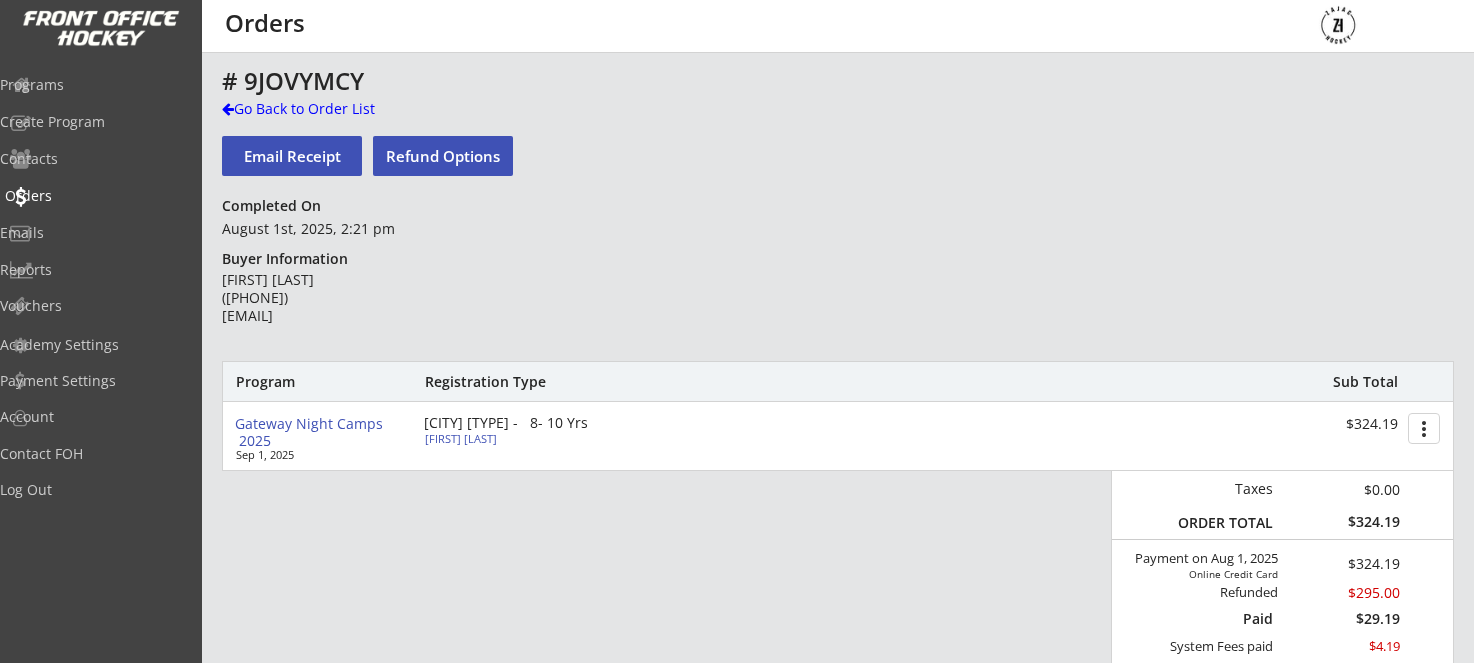 scroll, scrollTop: 0, scrollLeft: 0, axis: both 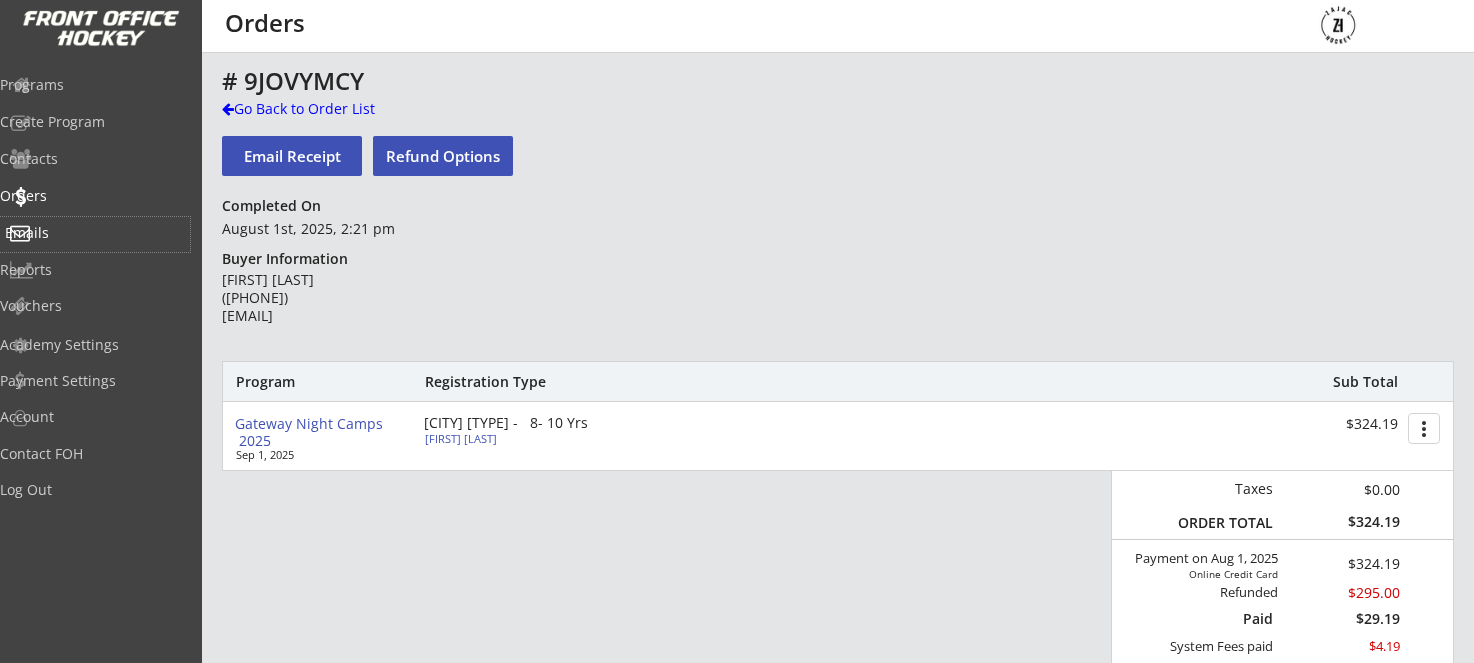 click on "Emails" at bounding box center [95, 233] 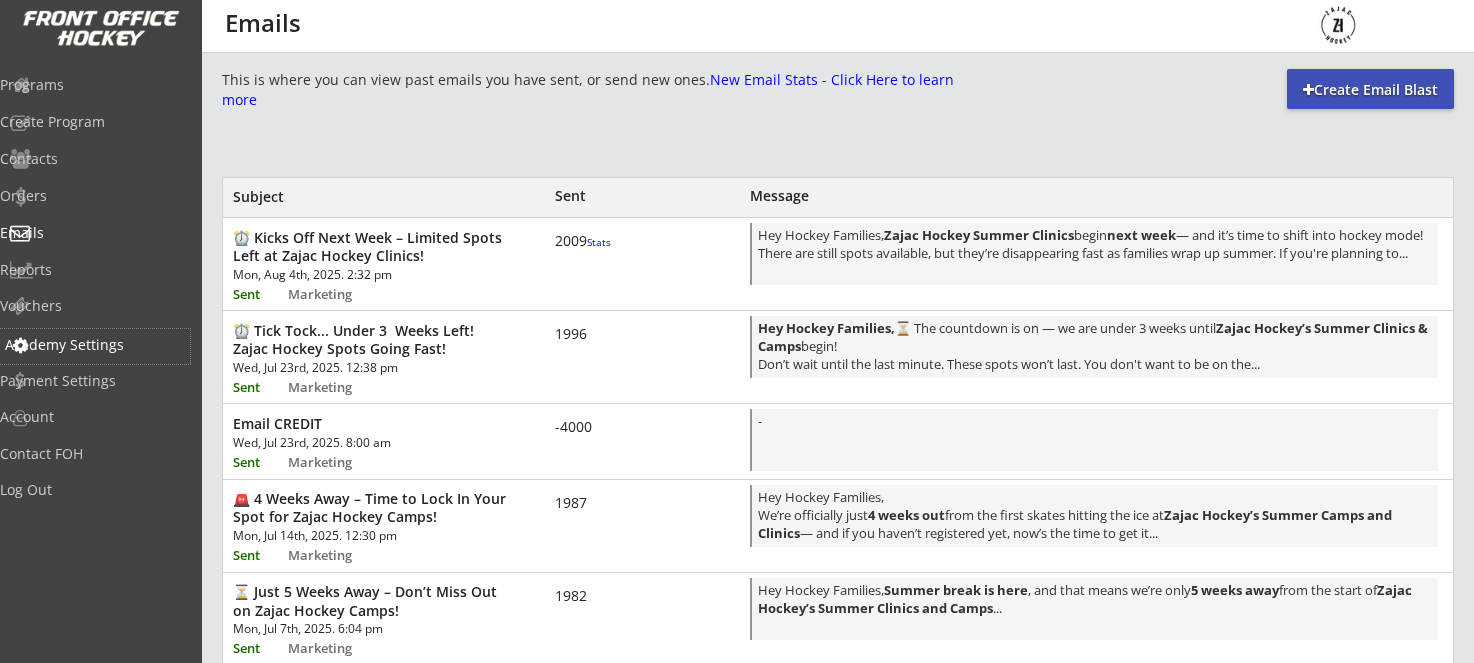 click on "Academy Settings" at bounding box center (95, 345) 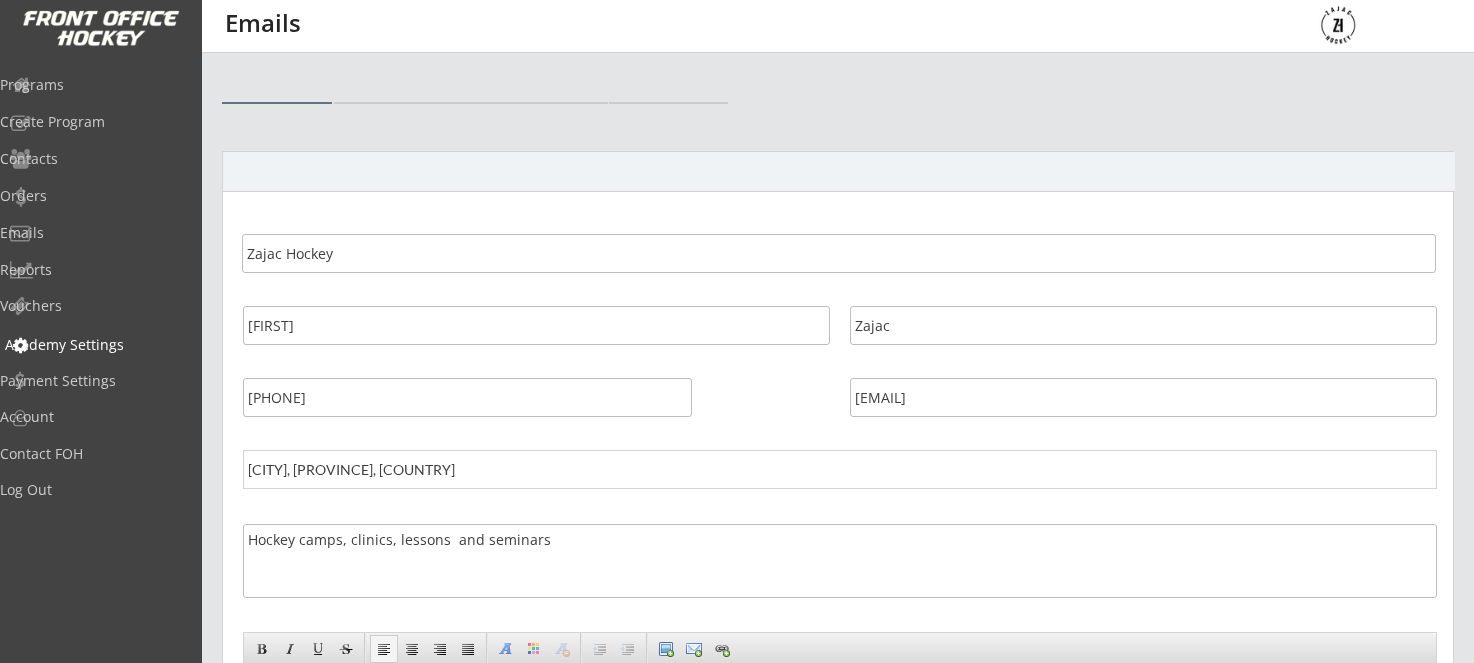 select on ""CAD"" 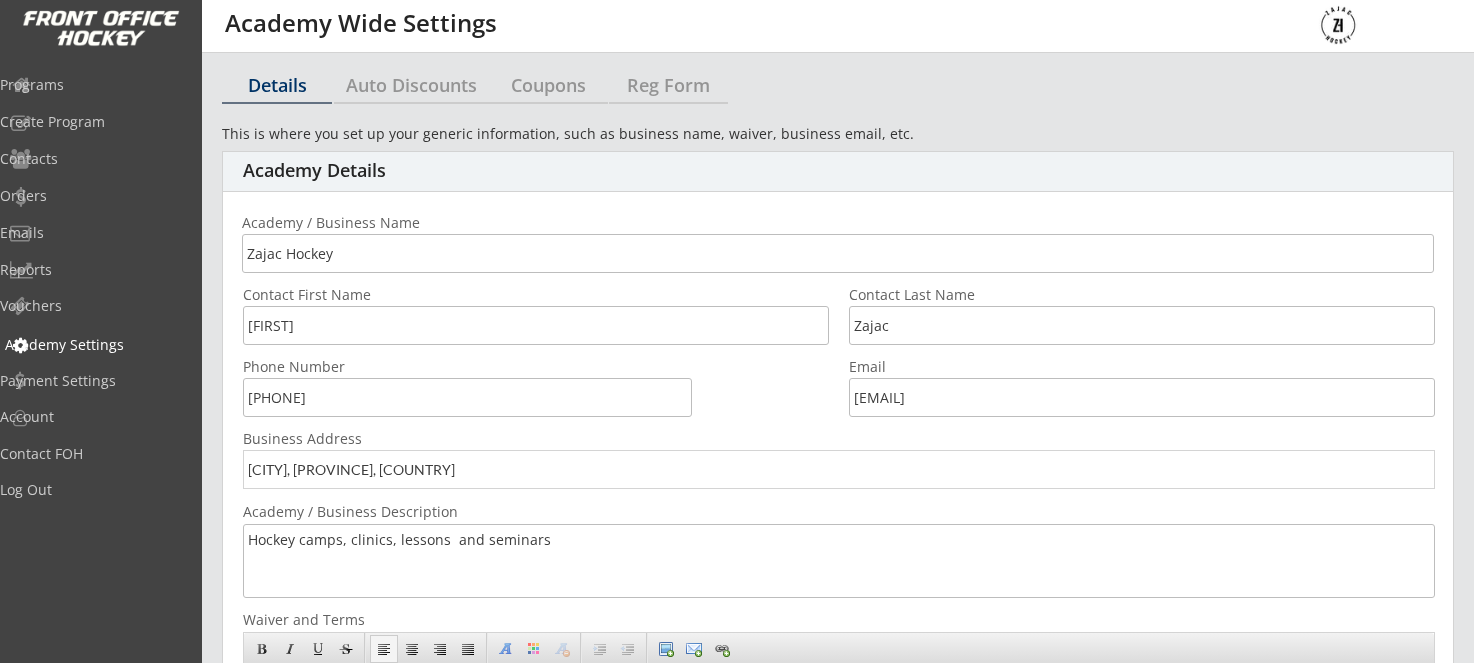 scroll, scrollTop: 0, scrollLeft: 0, axis: both 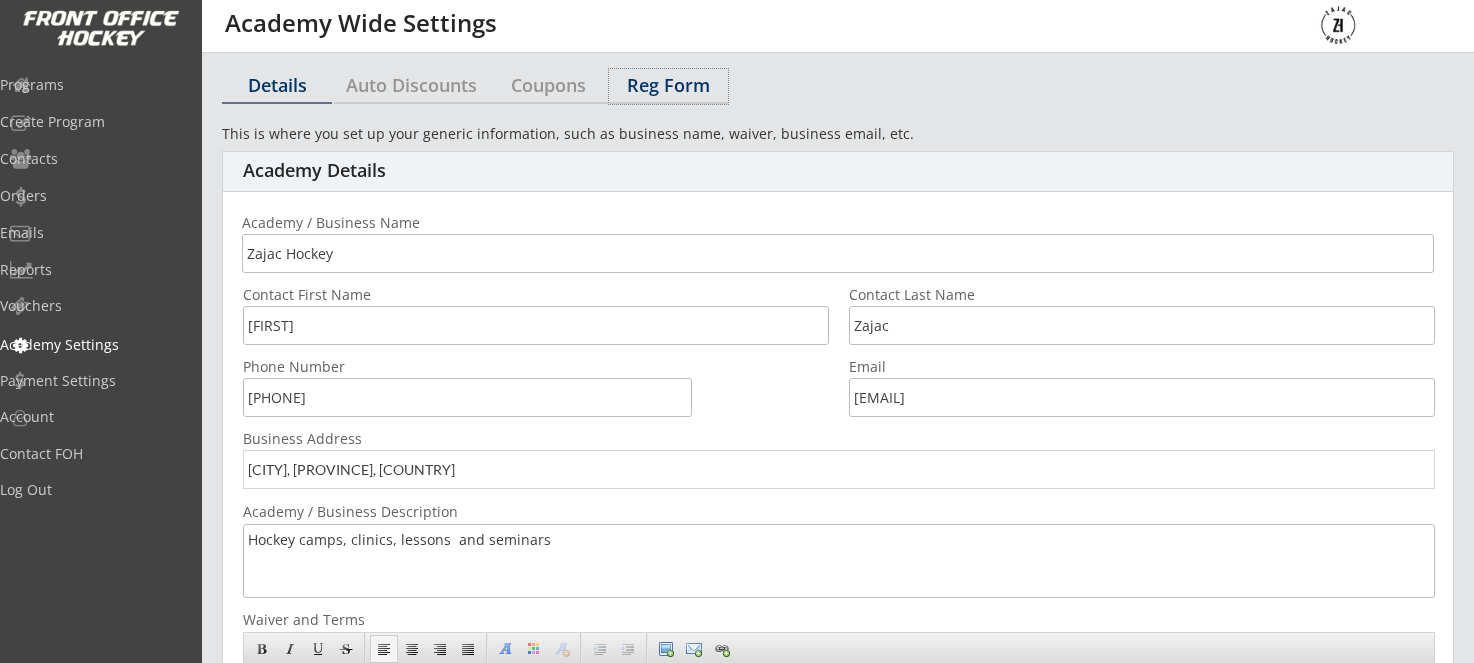 click on "Reg Form" at bounding box center [668, 85] 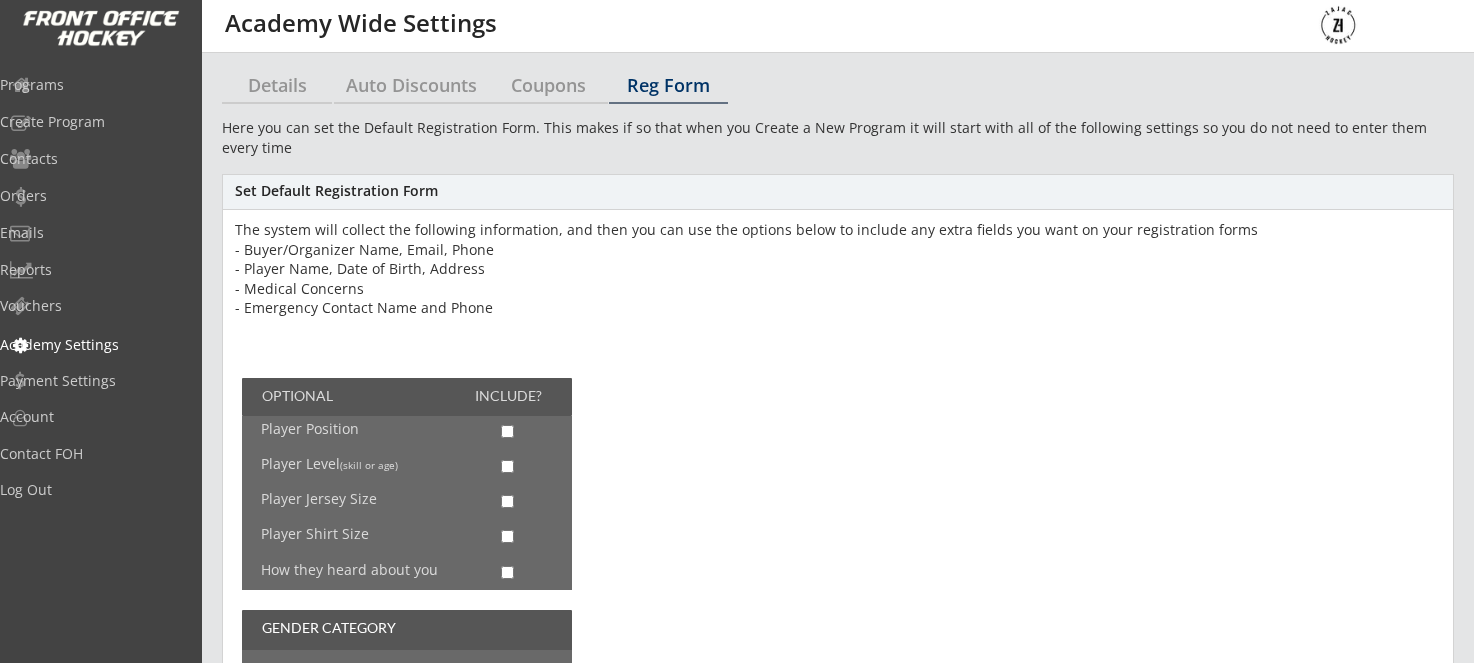 scroll, scrollTop: 0, scrollLeft: 0, axis: both 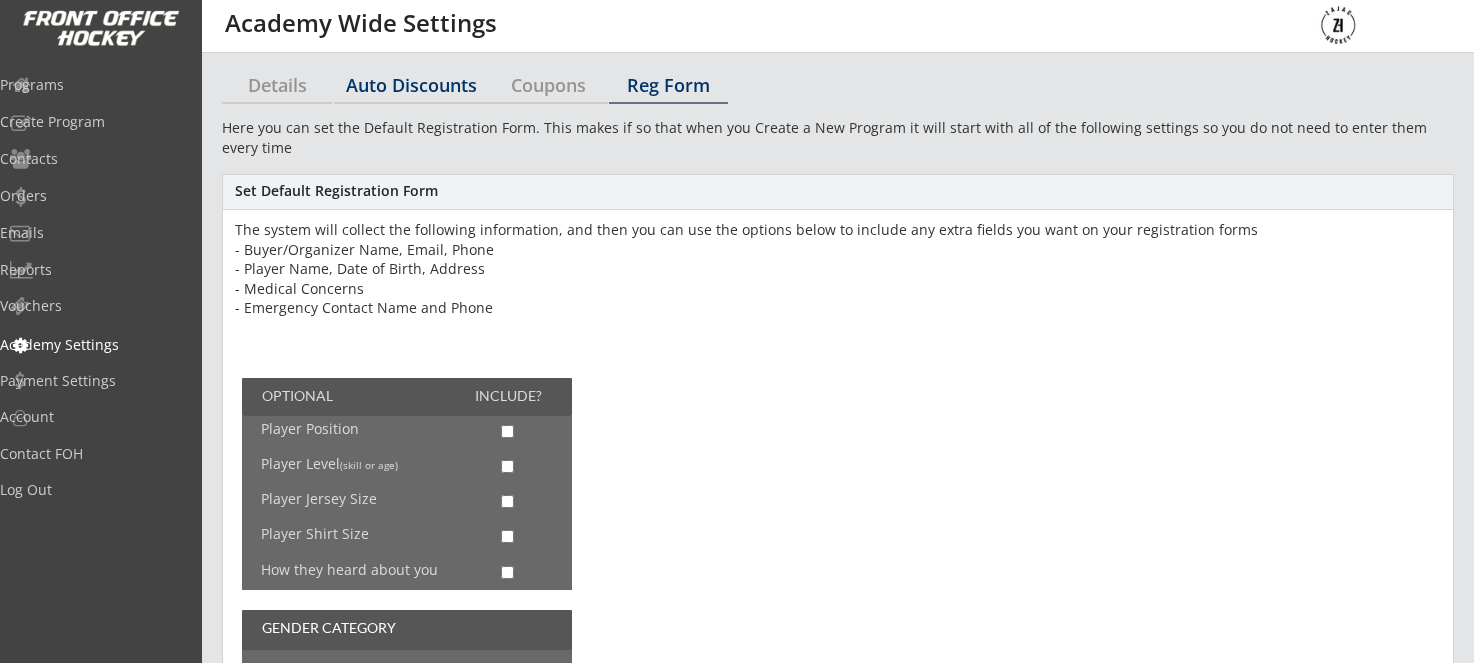 click on "Auto Discounts" at bounding box center (411, 85) 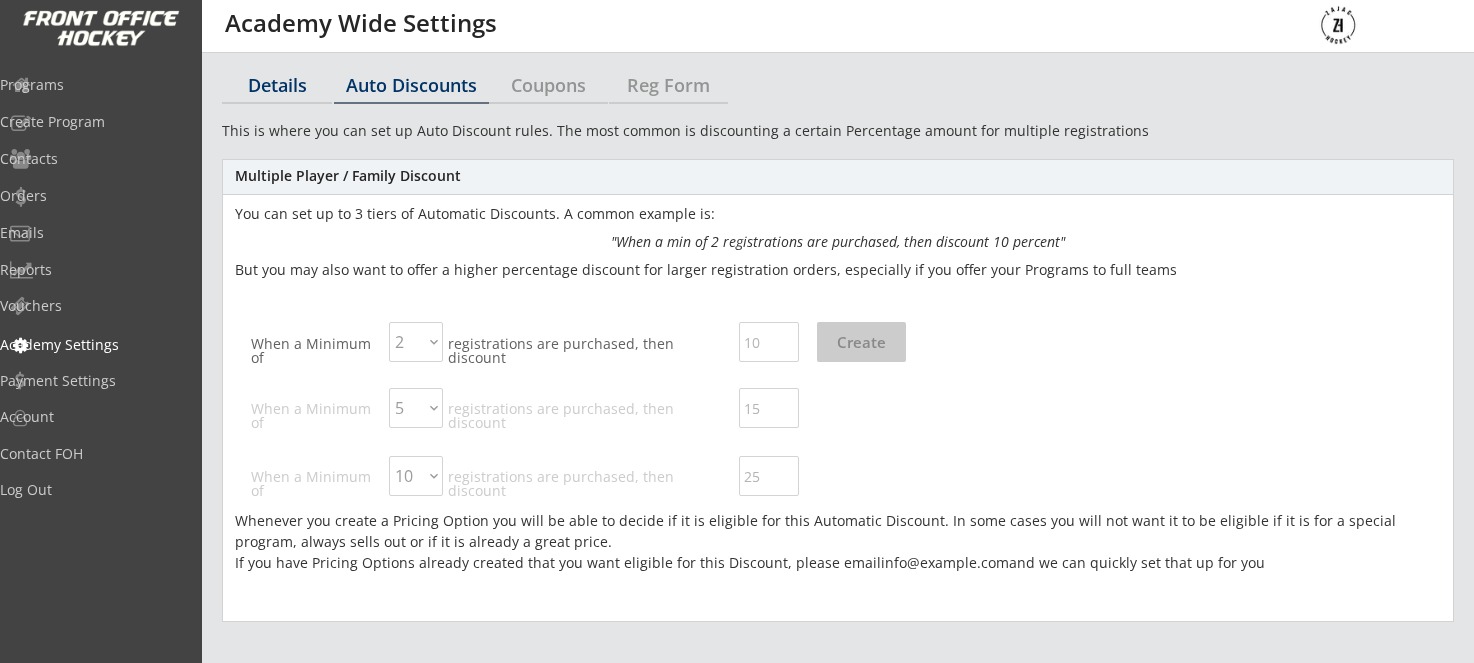 click on "Details" at bounding box center (277, 85) 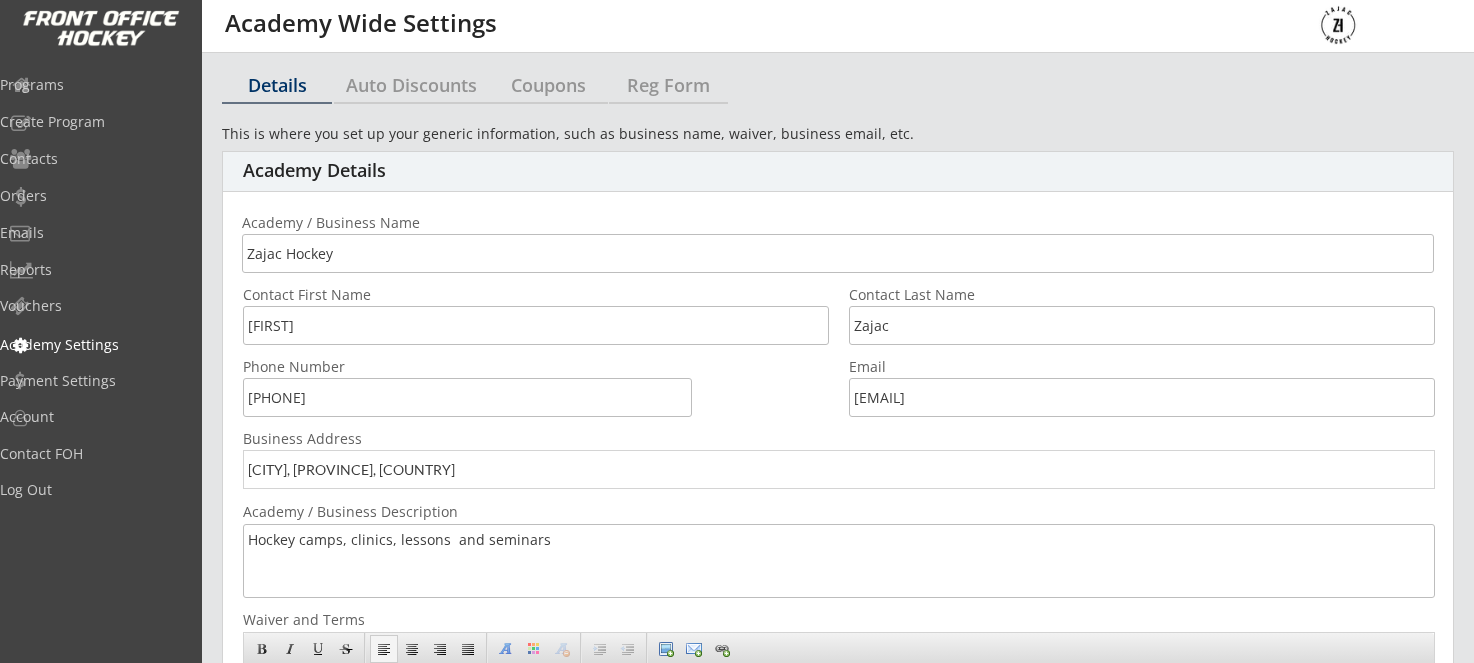 scroll, scrollTop: 0, scrollLeft: 0, axis: both 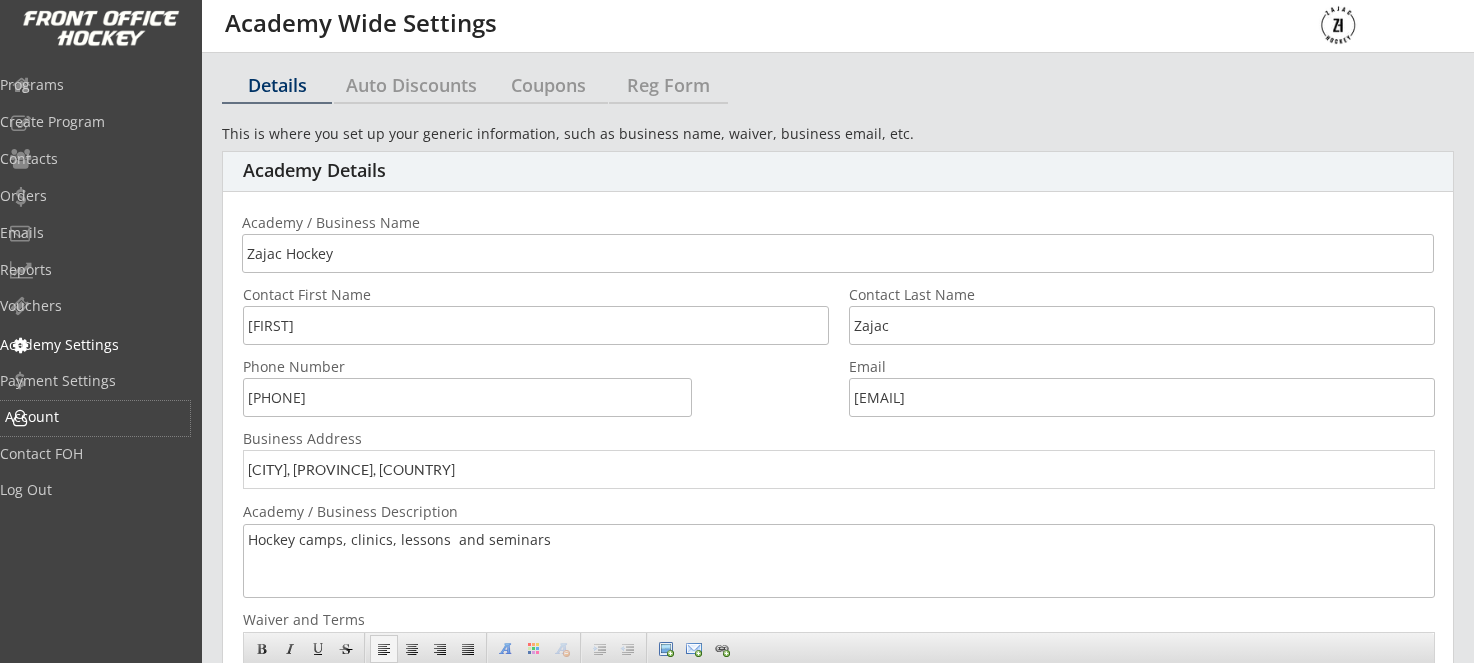 click on "Account" at bounding box center (95, 417) 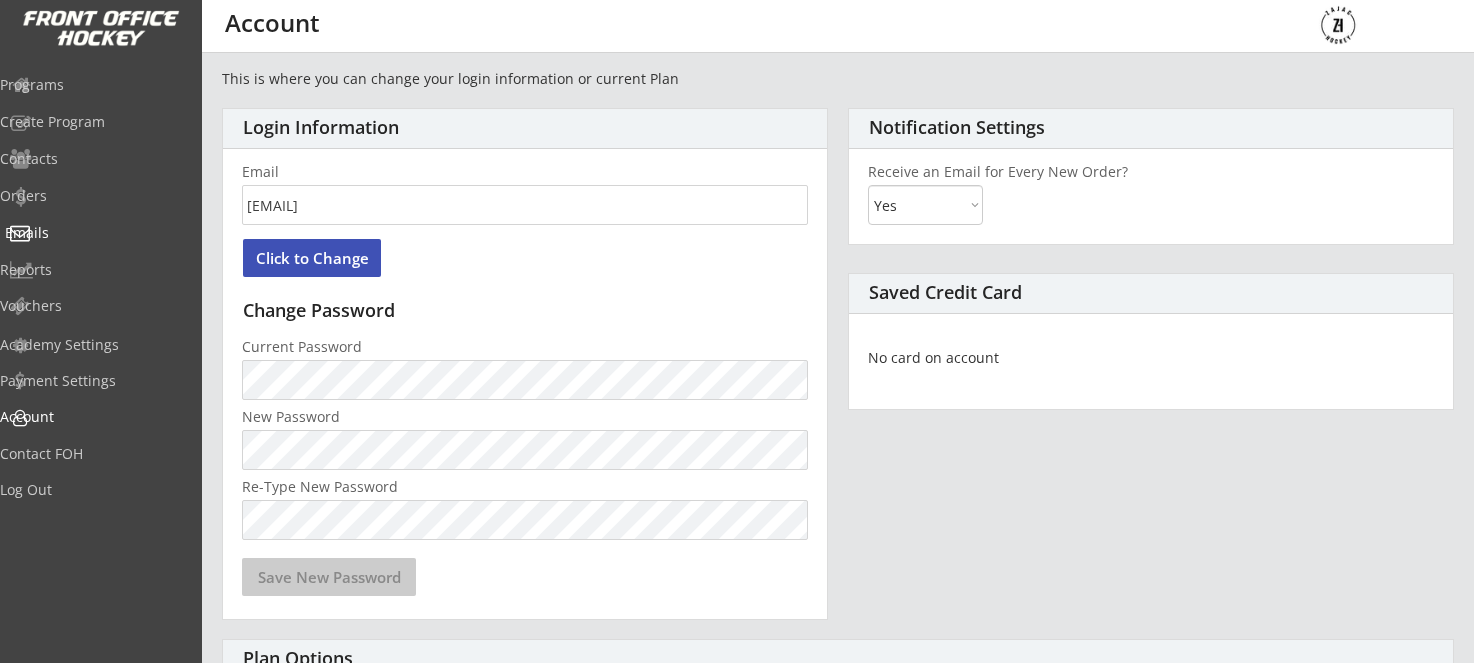 scroll, scrollTop: 4, scrollLeft: 0, axis: vertical 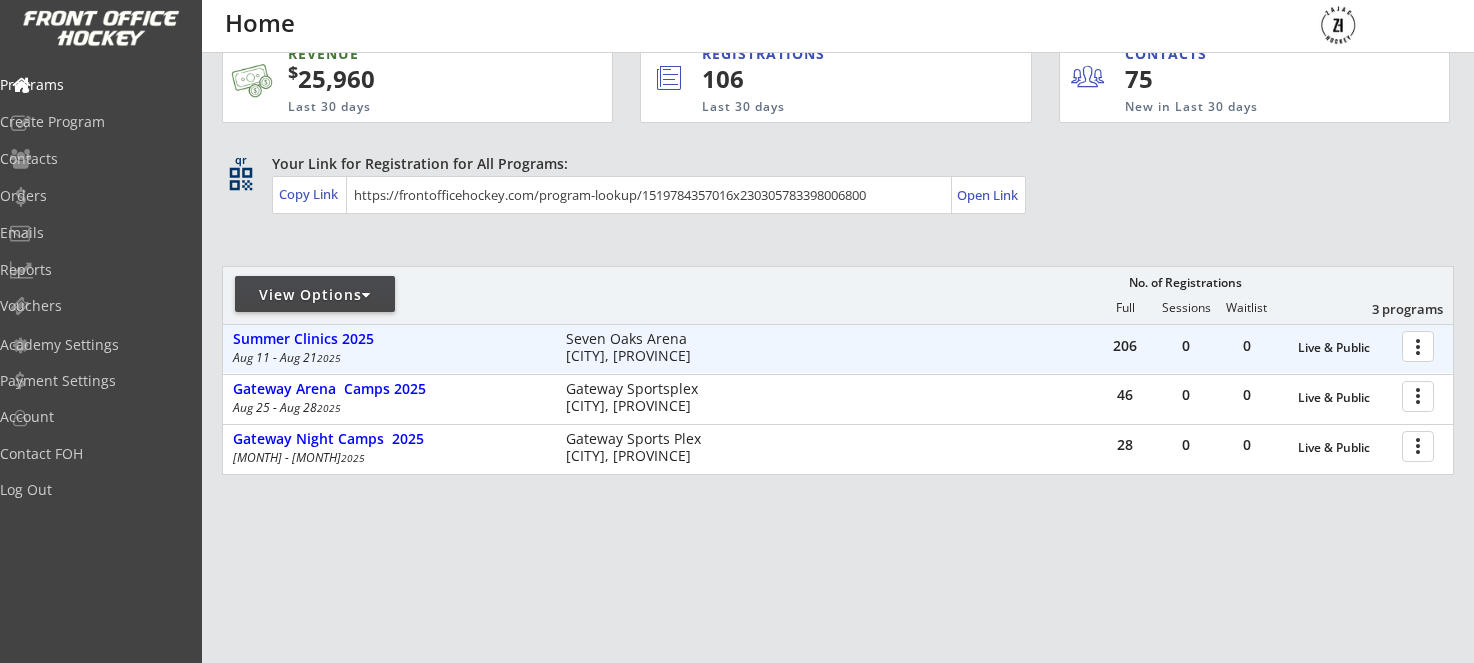 click at bounding box center [1421, 345] 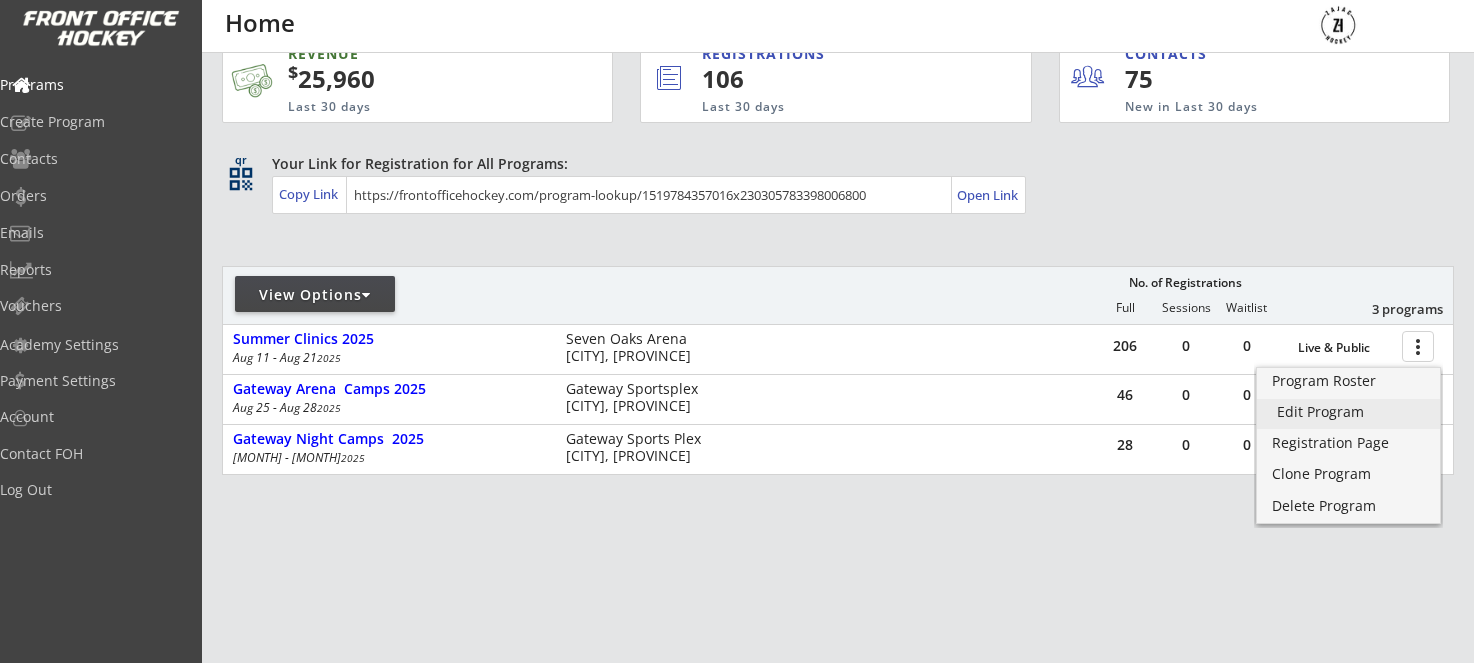 click on "Edit Program" at bounding box center [1348, 412] 